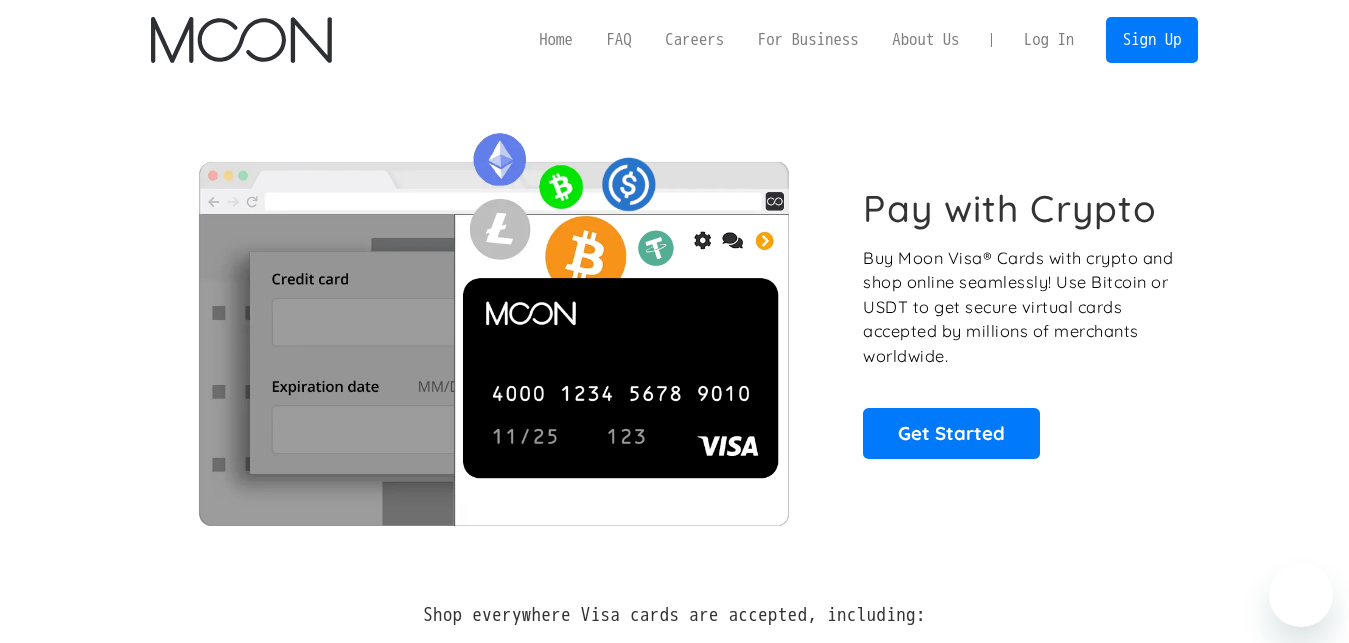 scroll, scrollTop: 0, scrollLeft: 0, axis: both 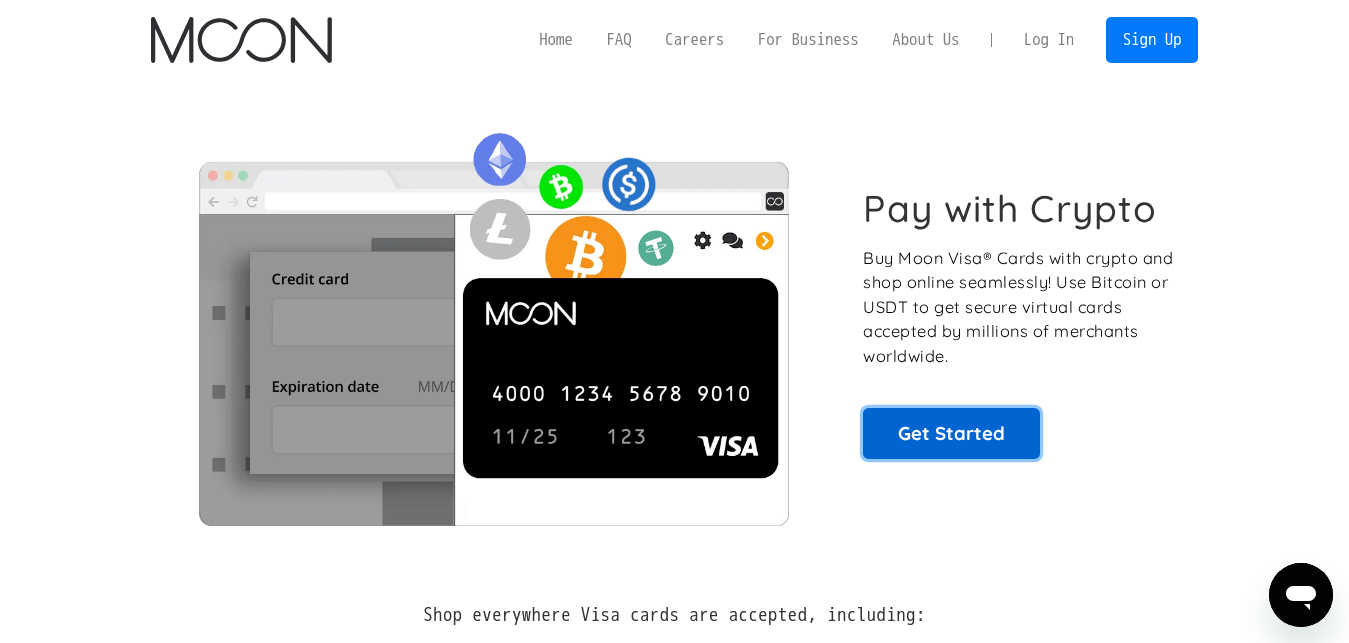 click on "Get Started" at bounding box center [951, 433] 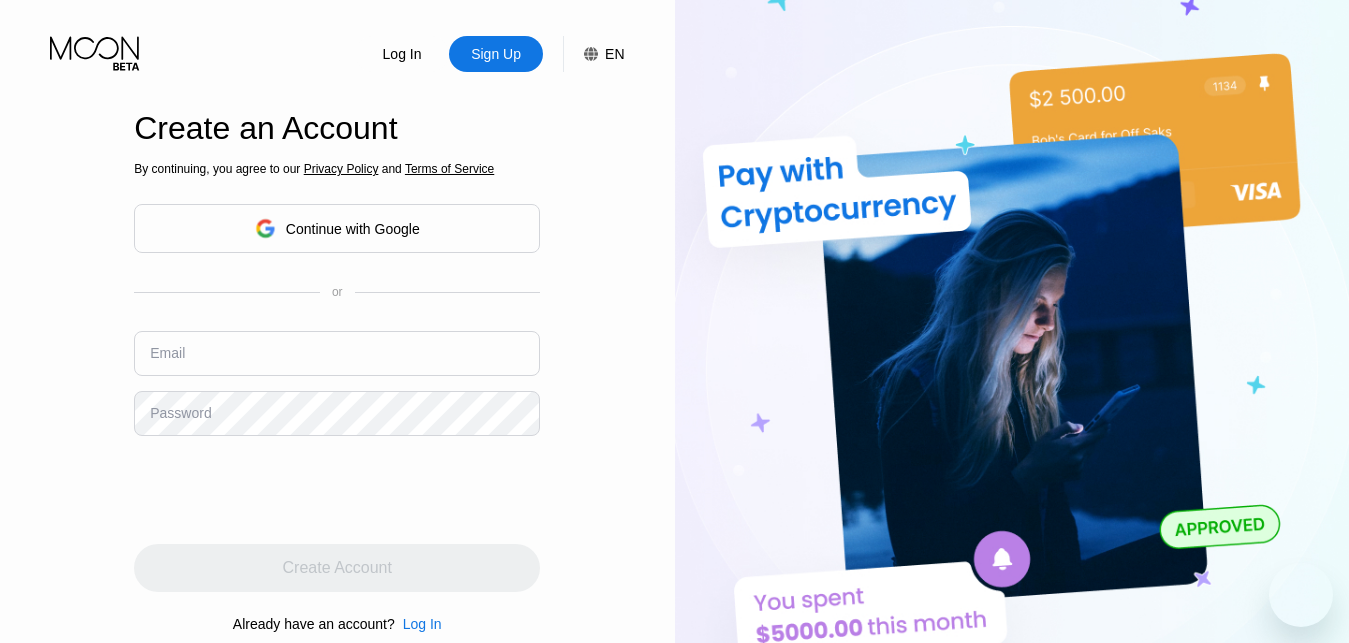 scroll, scrollTop: 0, scrollLeft: 0, axis: both 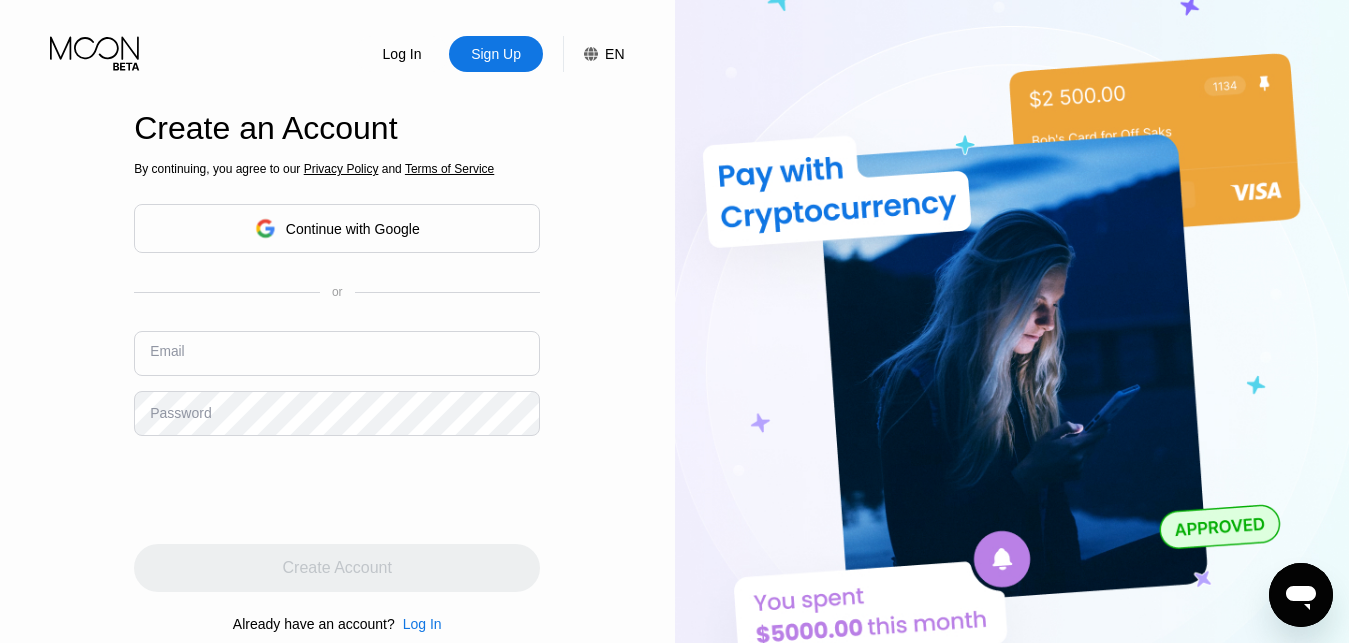 click at bounding box center (337, 353) 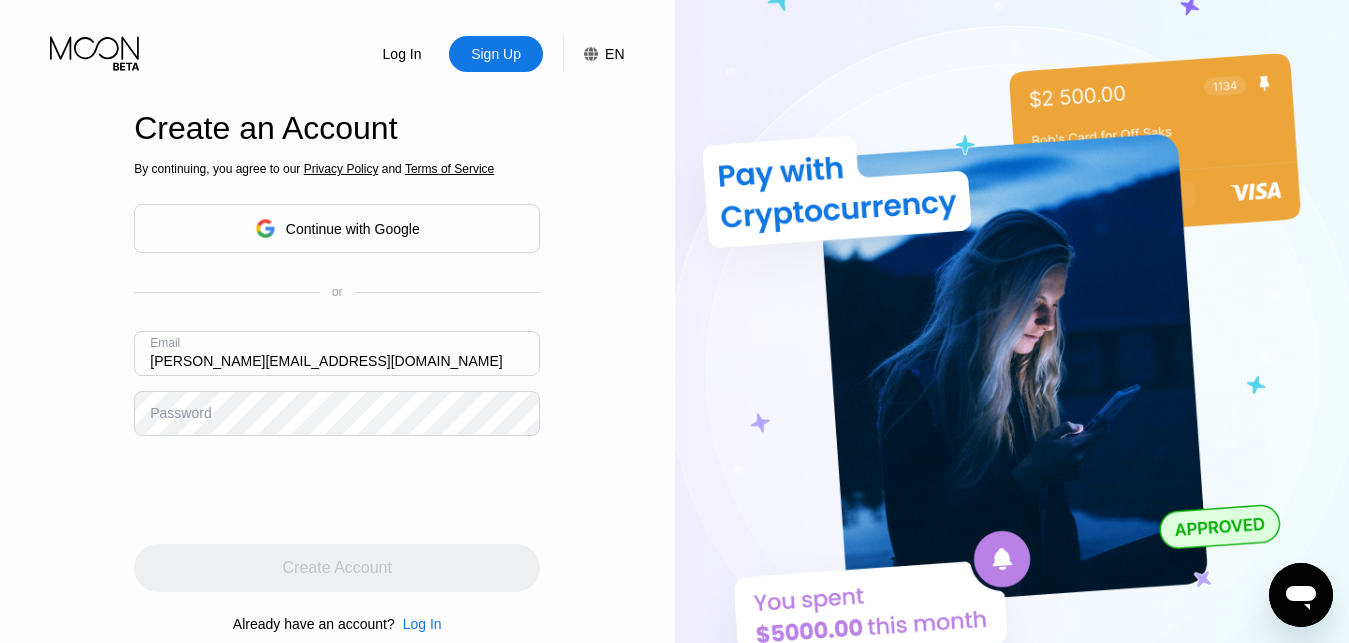 type on "andrew_s@gmx.ch" 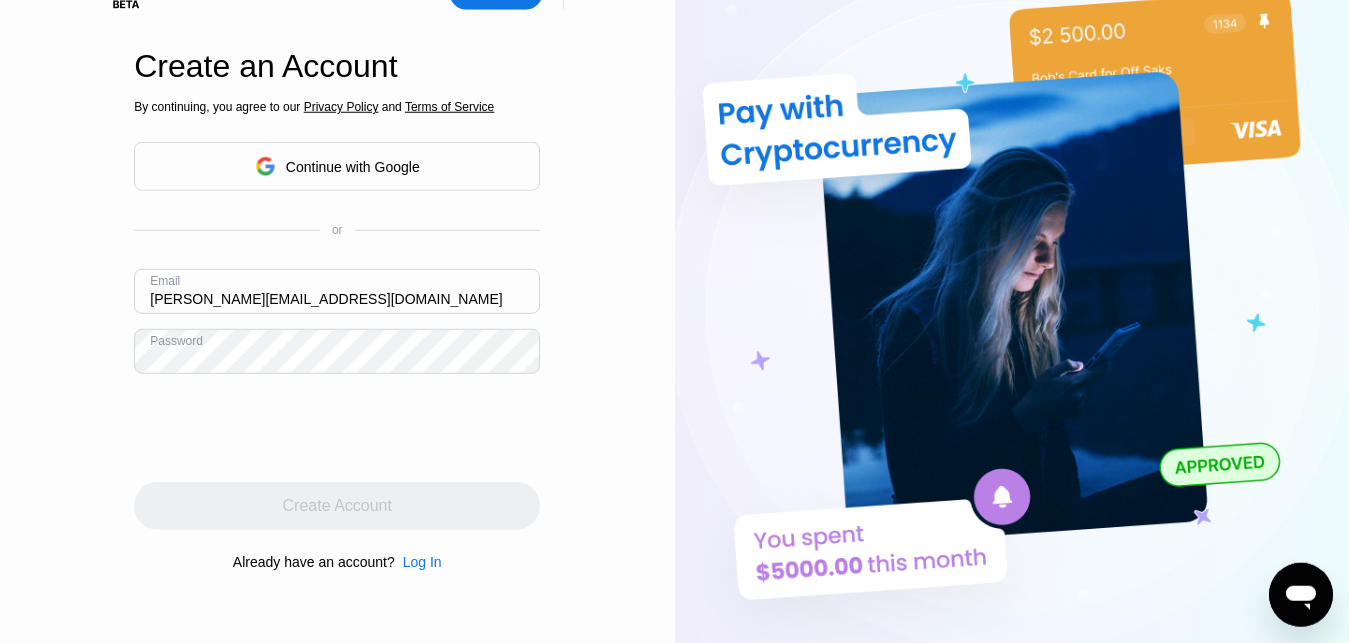 scroll, scrollTop: 63, scrollLeft: 0, axis: vertical 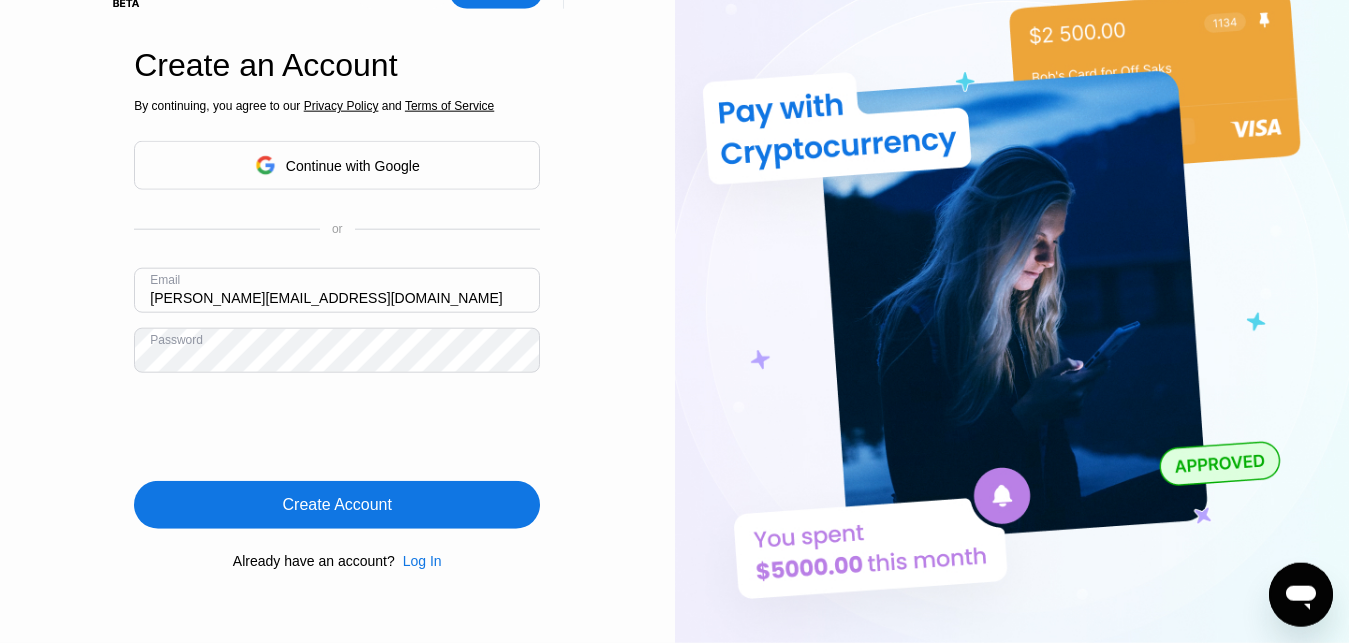 click on "Create Account" at bounding box center [337, 505] 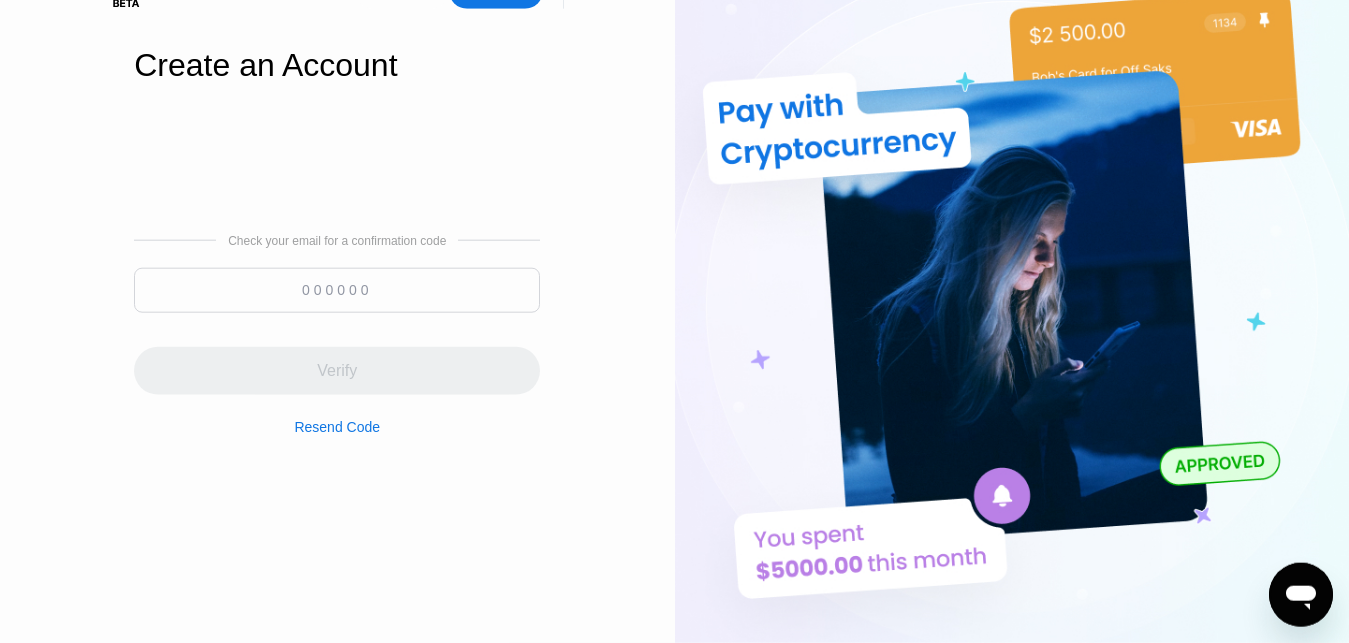 click at bounding box center (337, 290) 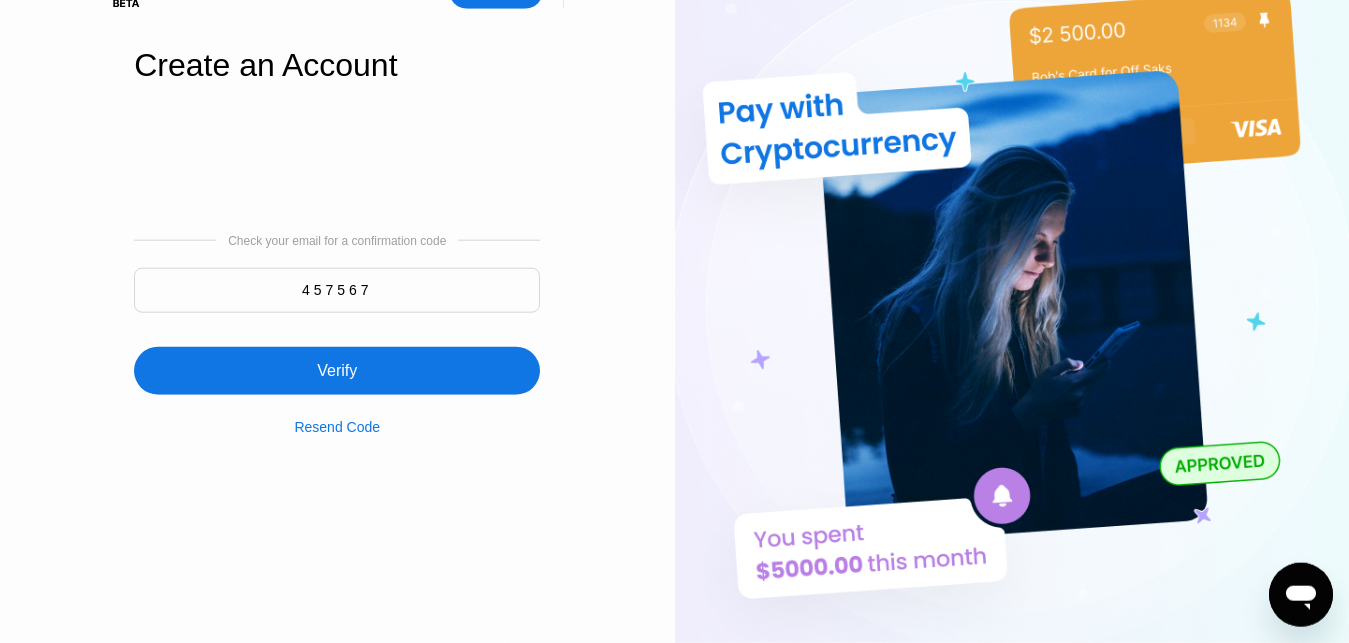 type on "457567" 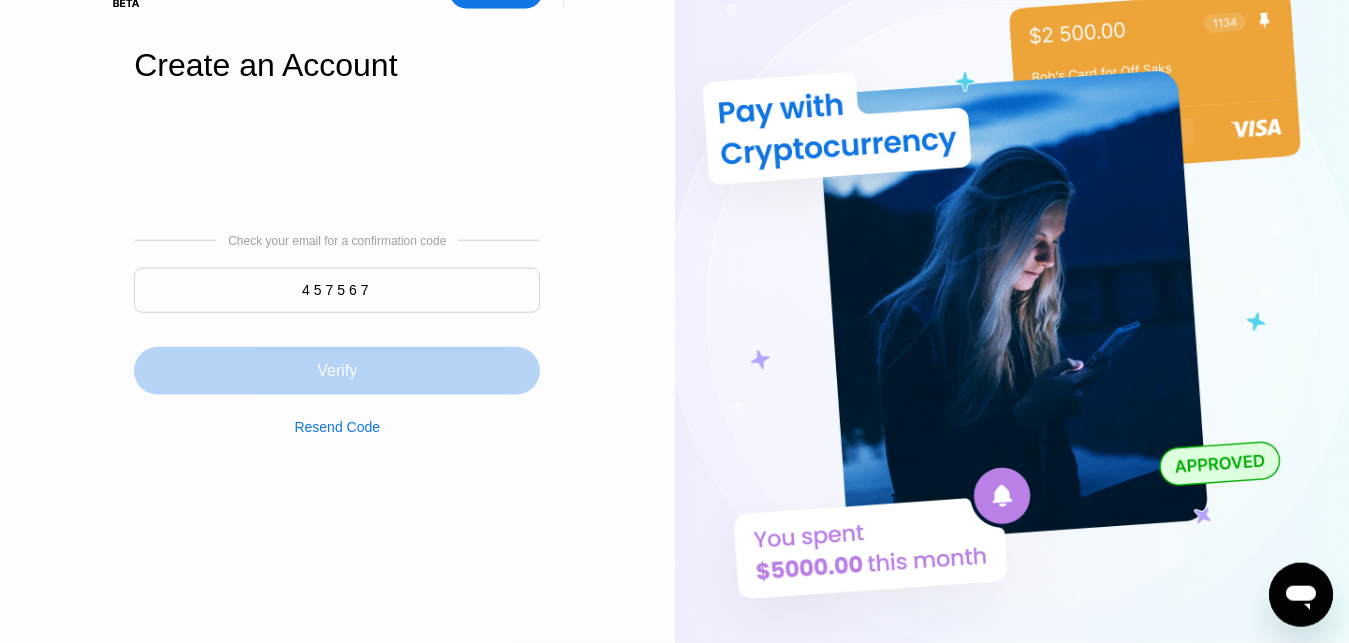 click on "Verify" at bounding box center (337, 371) 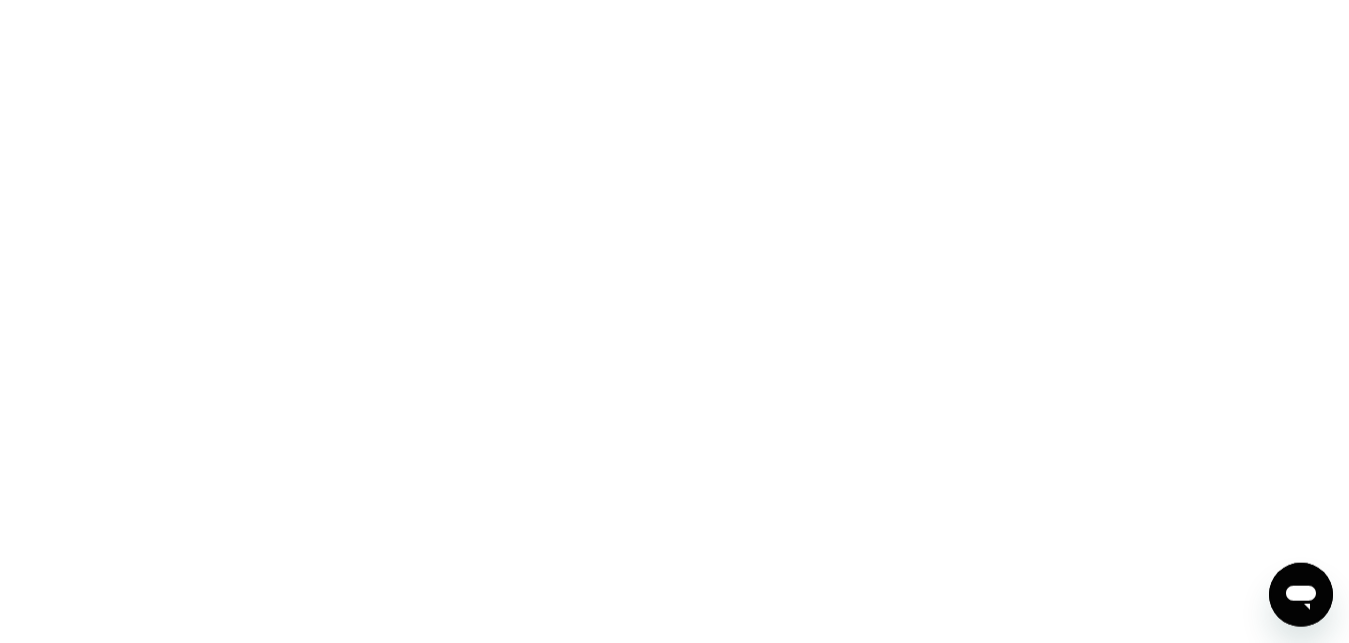scroll, scrollTop: 0, scrollLeft: 0, axis: both 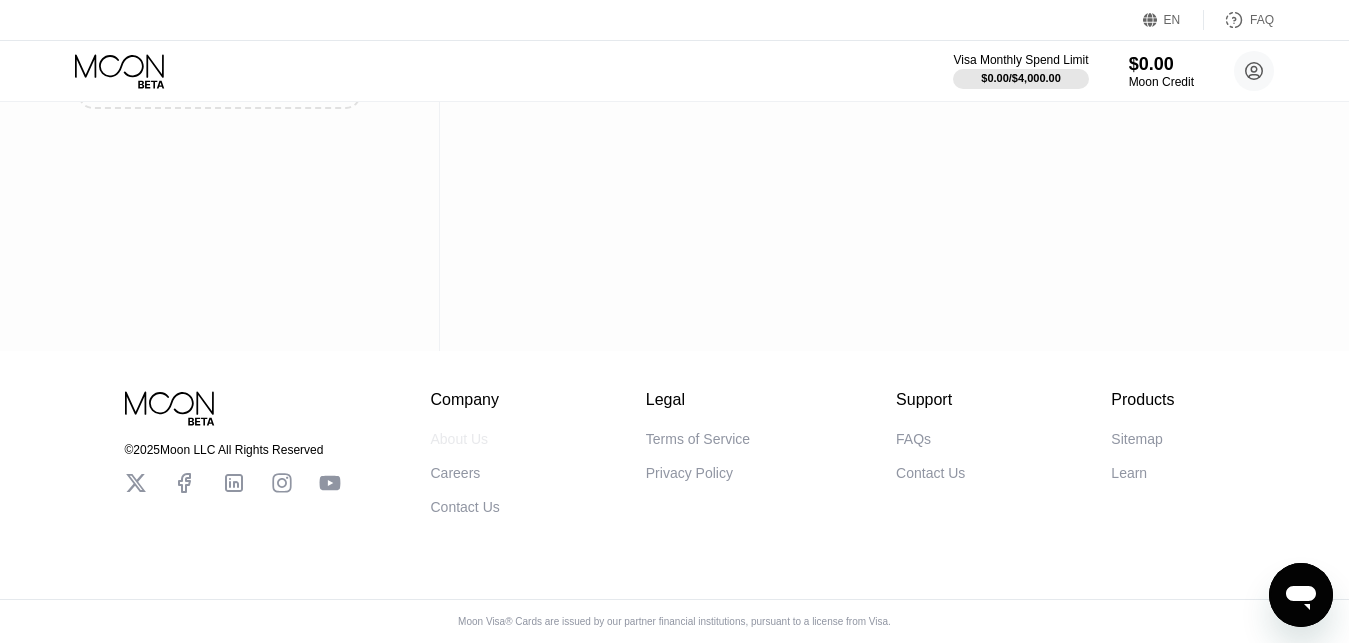click on "About Us" at bounding box center [460, 439] 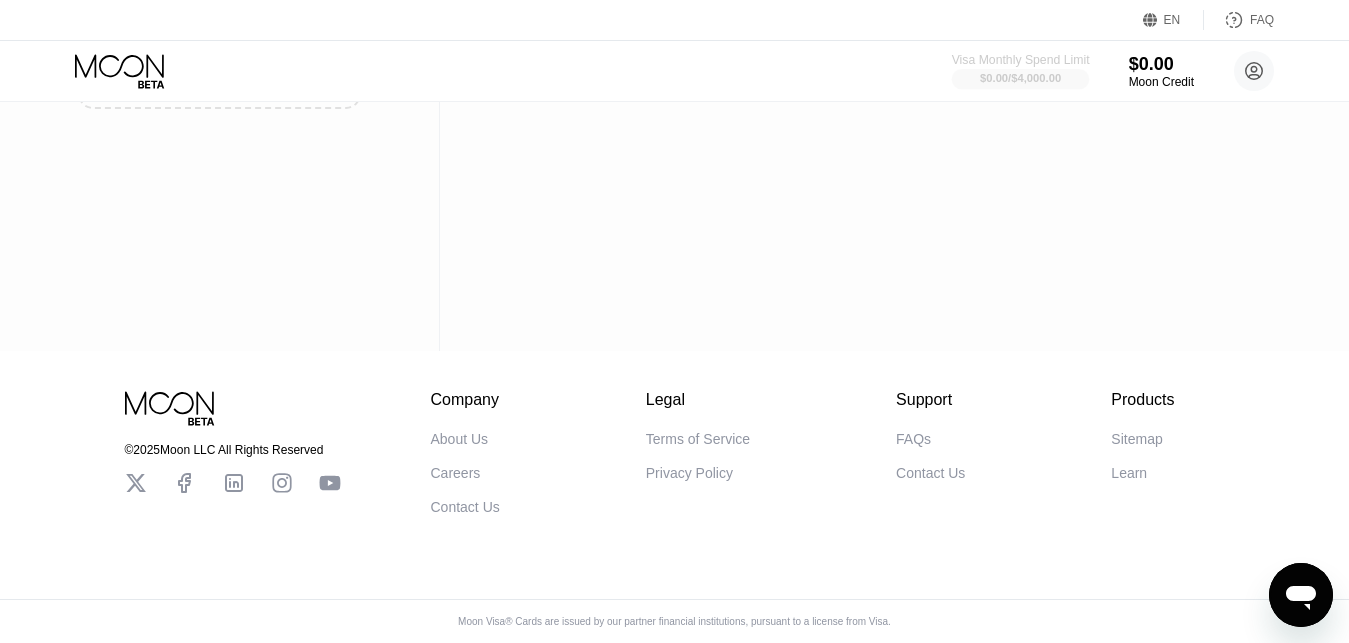 click on "$0.00 / $4,000.00" at bounding box center (1020, 78) 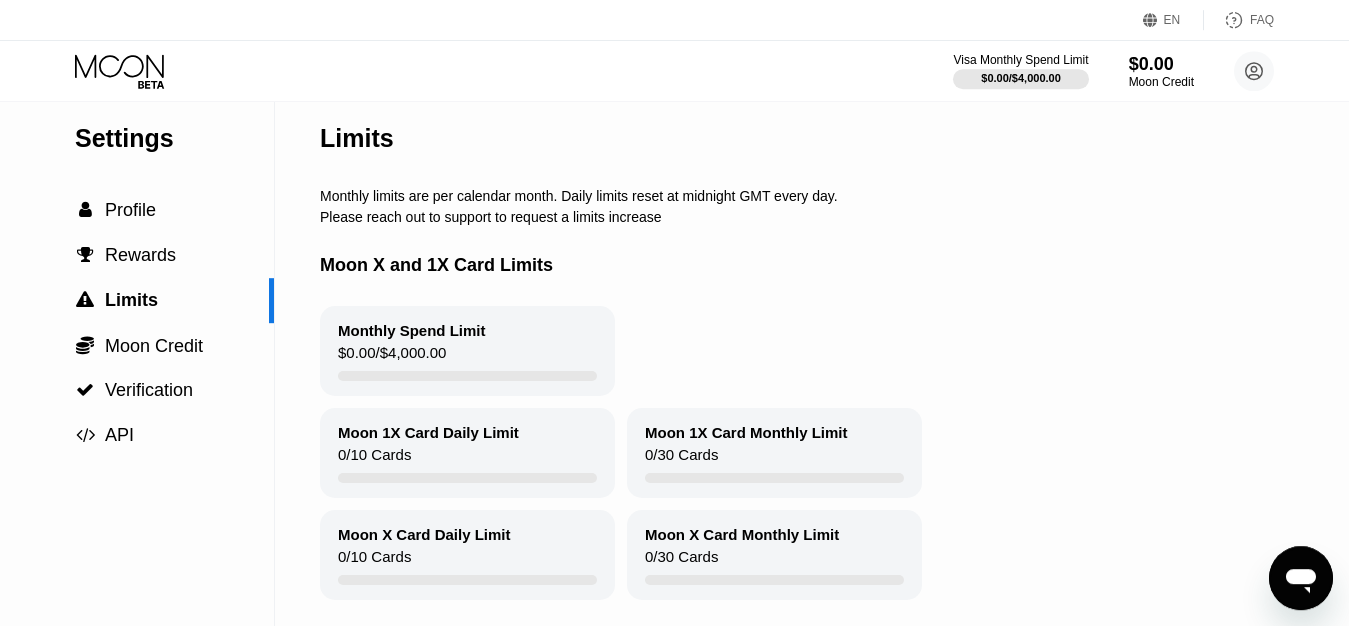 scroll, scrollTop: 7, scrollLeft: 0, axis: vertical 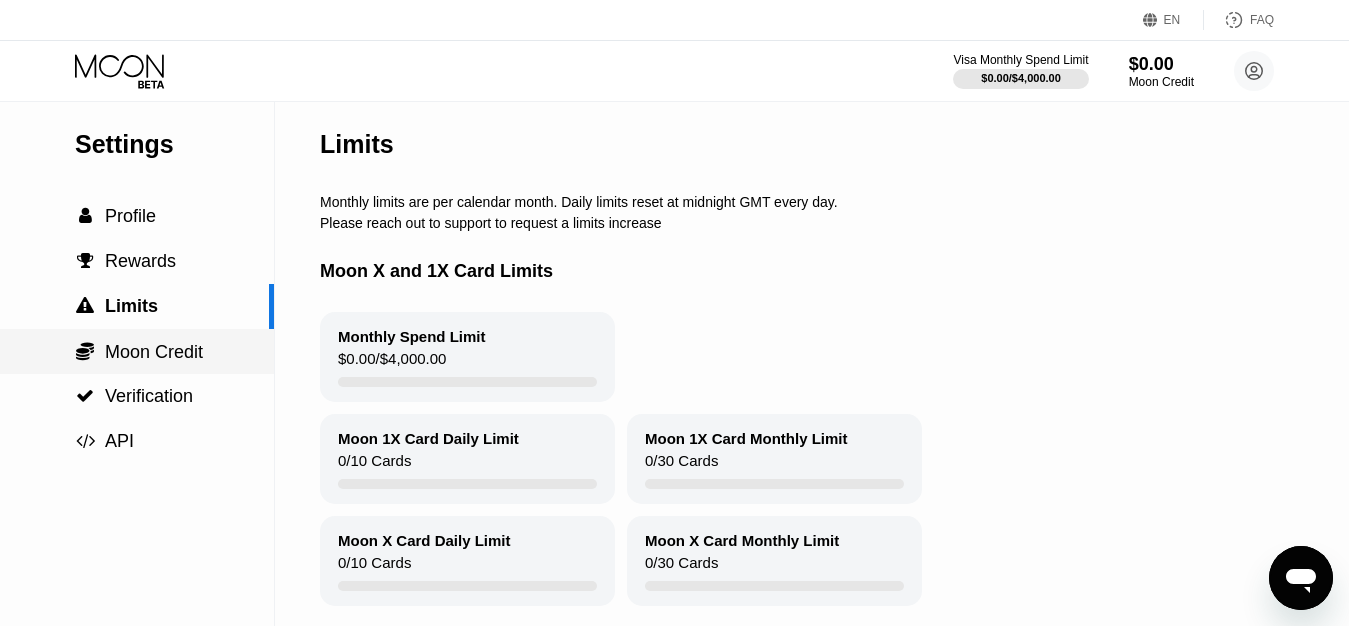 click on "Moon Credit" at bounding box center [154, 352] 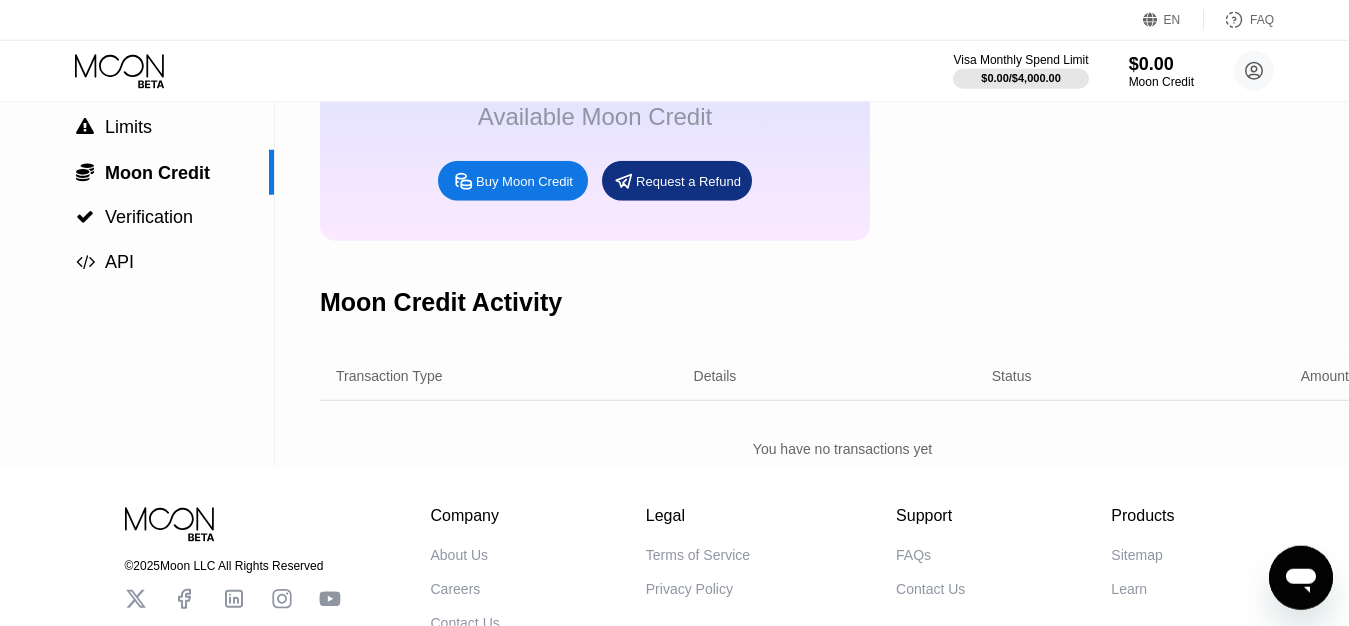 scroll, scrollTop: 185, scrollLeft: 0, axis: vertical 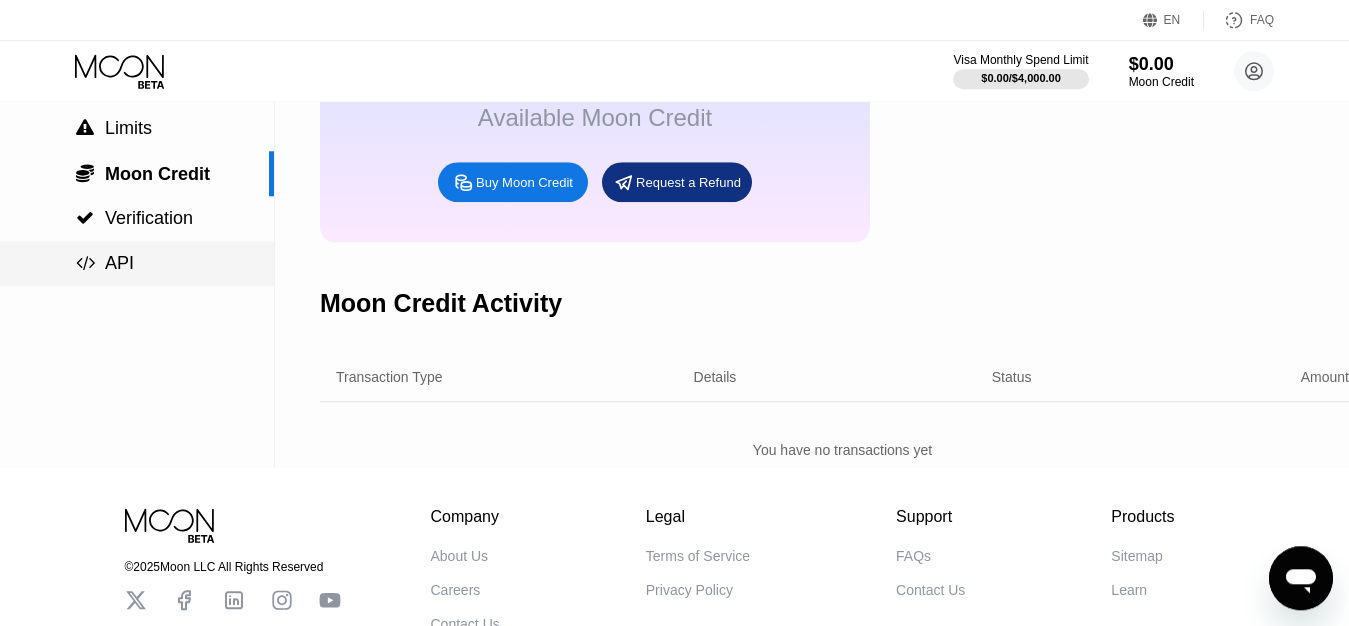 click on "API" at bounding box center [119, 263] 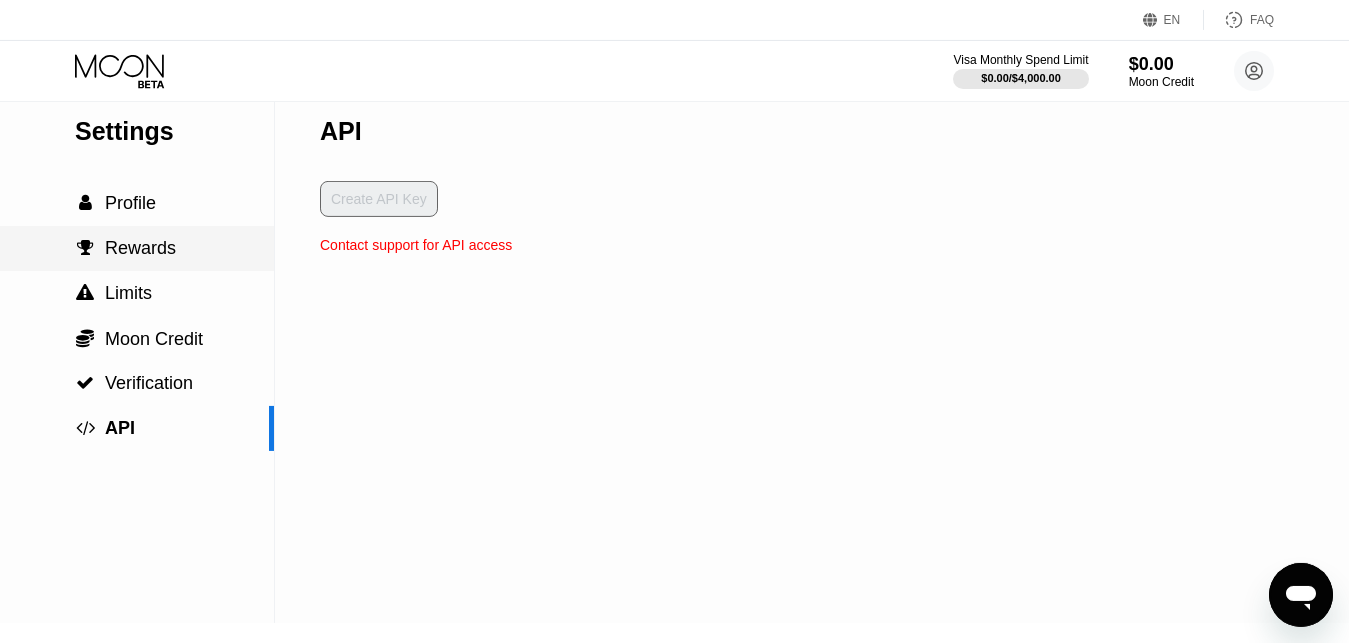 scroll, scrollTop: 23, scrollLeft: 0, axis: vertical 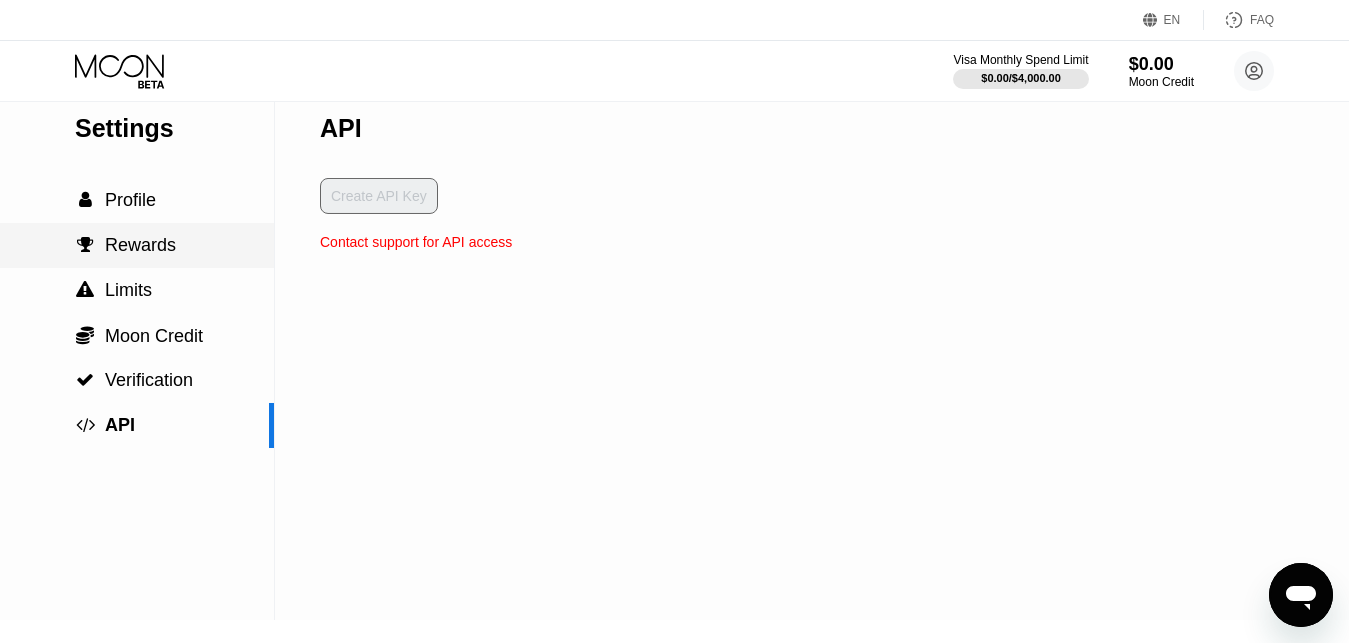 click on "Rewards" at bounding box center (140, 245) 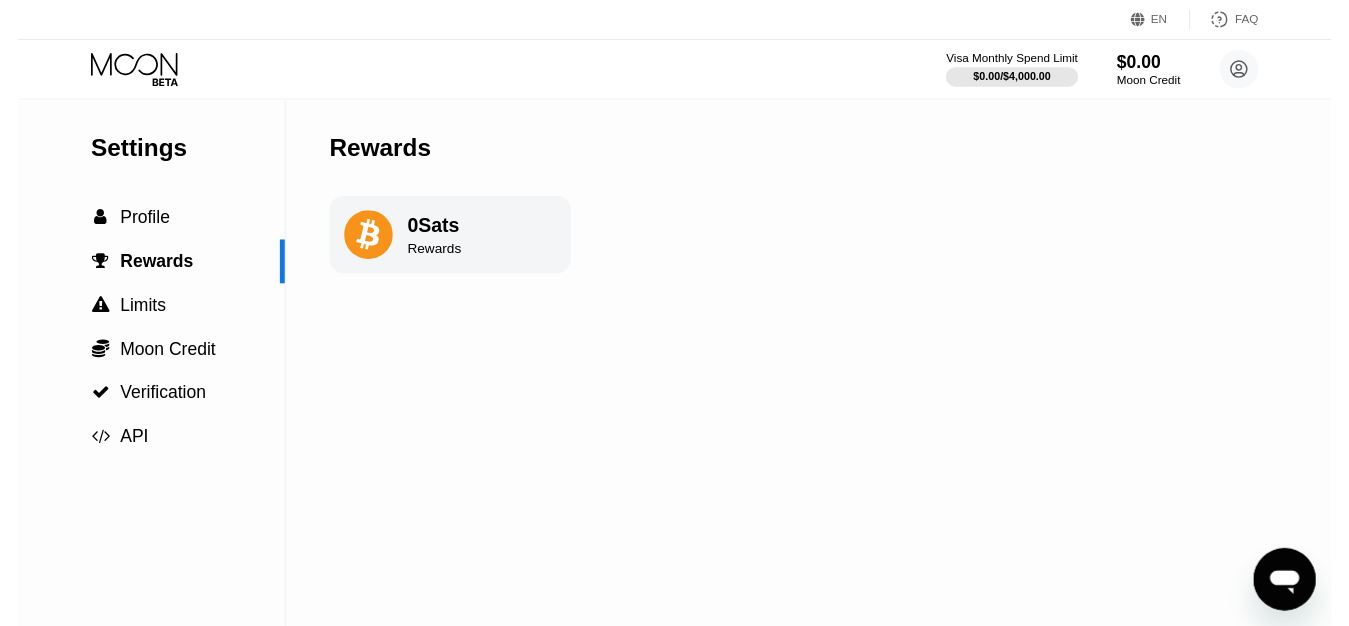 scroll, scrollTop: 0, scrollLeft: 0, axis: both 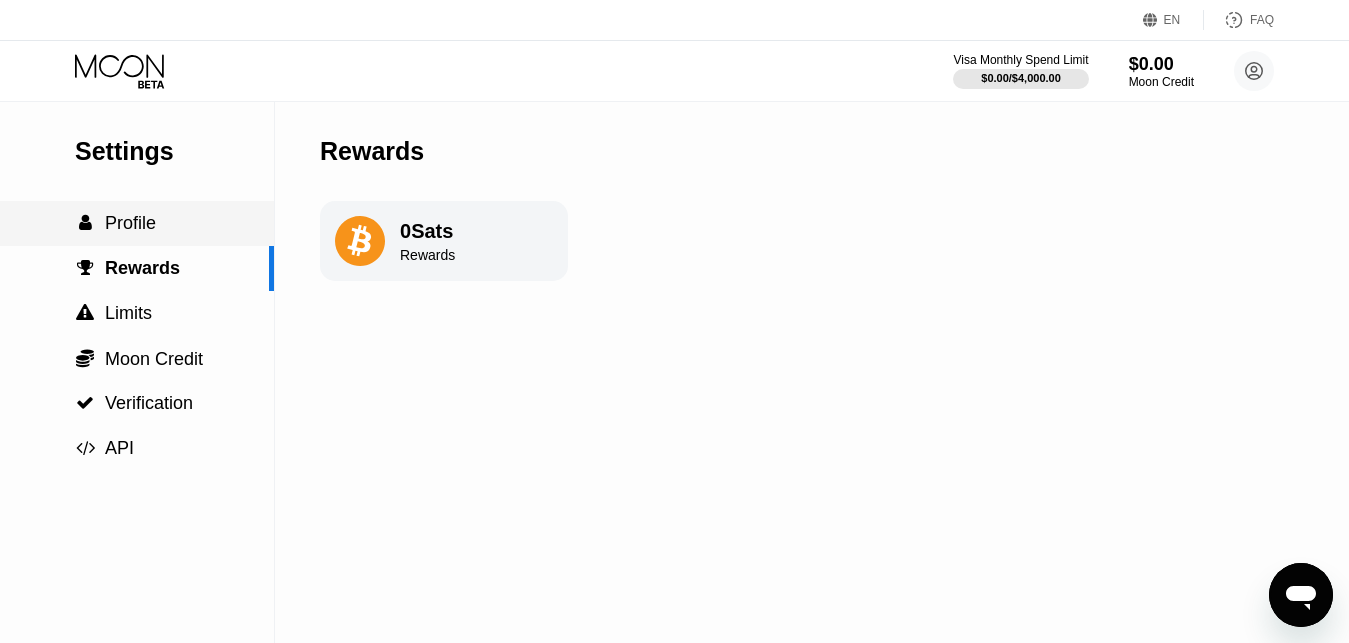 click on "Profile" at bounding box center [130, 223] 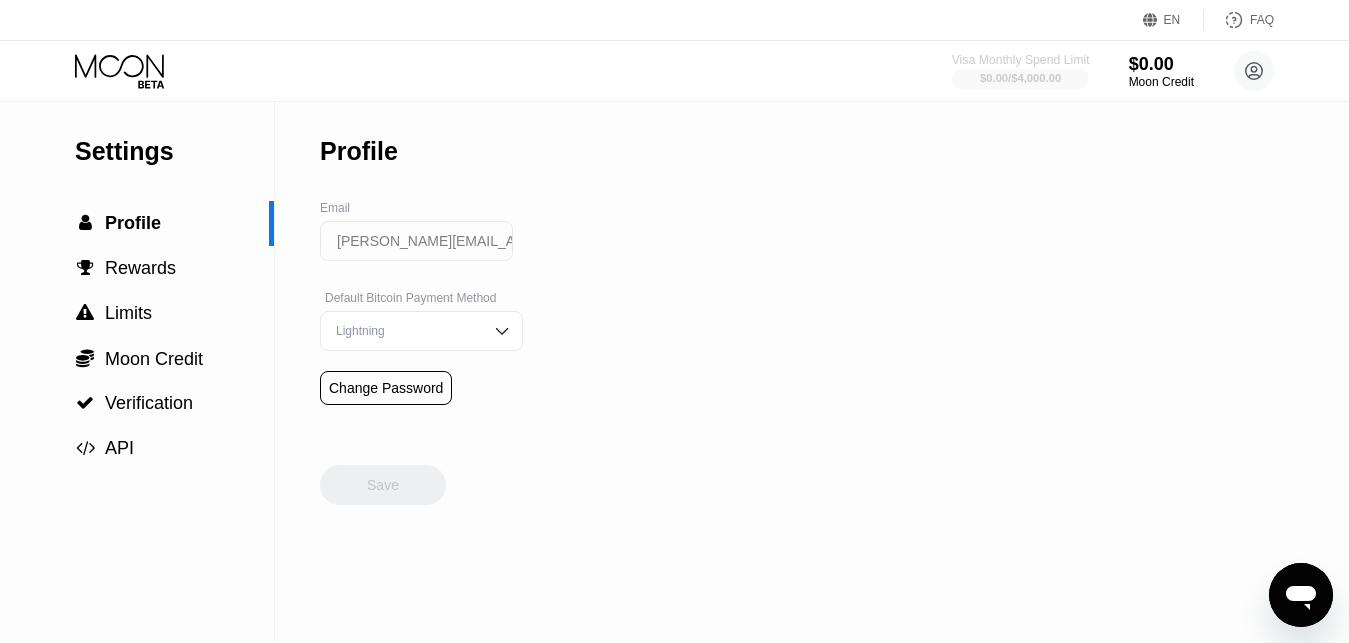 click on "$0.00 / $4,000.00" at bounding box center [1020, 78] 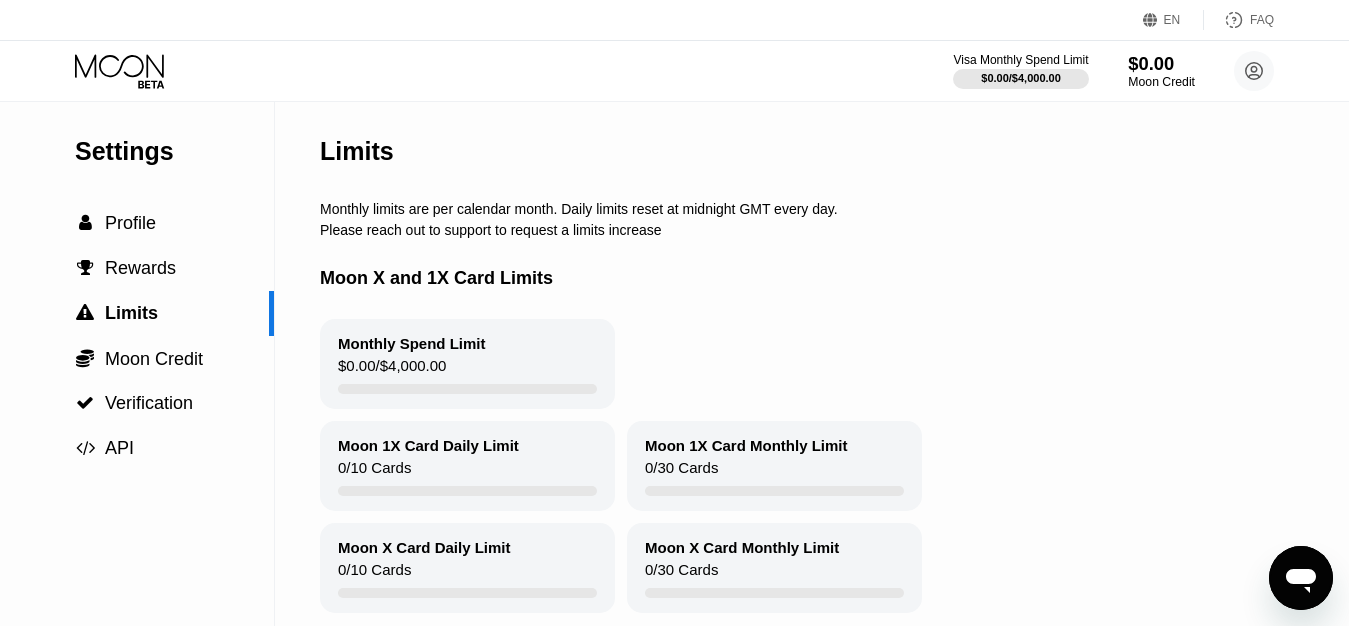 click on "$0.00" at bounding box center (1161, 63) 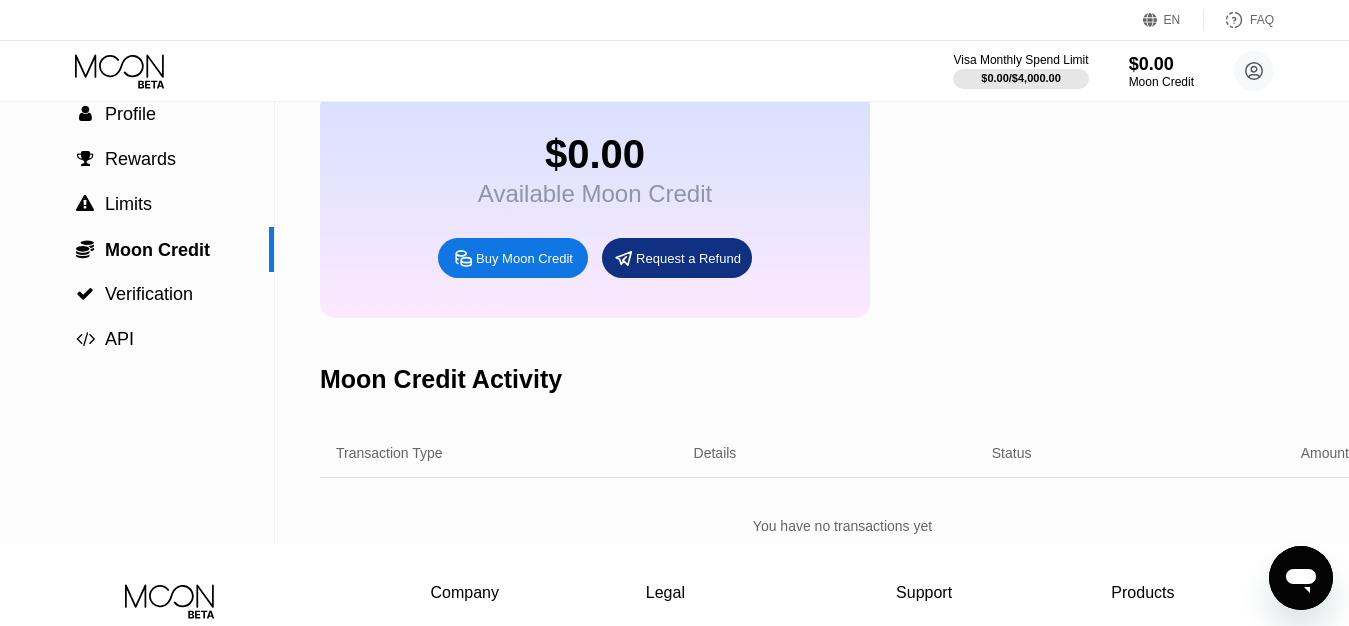 scroll, scrollTop: 121, scrollLeft: 0, axis: vertical 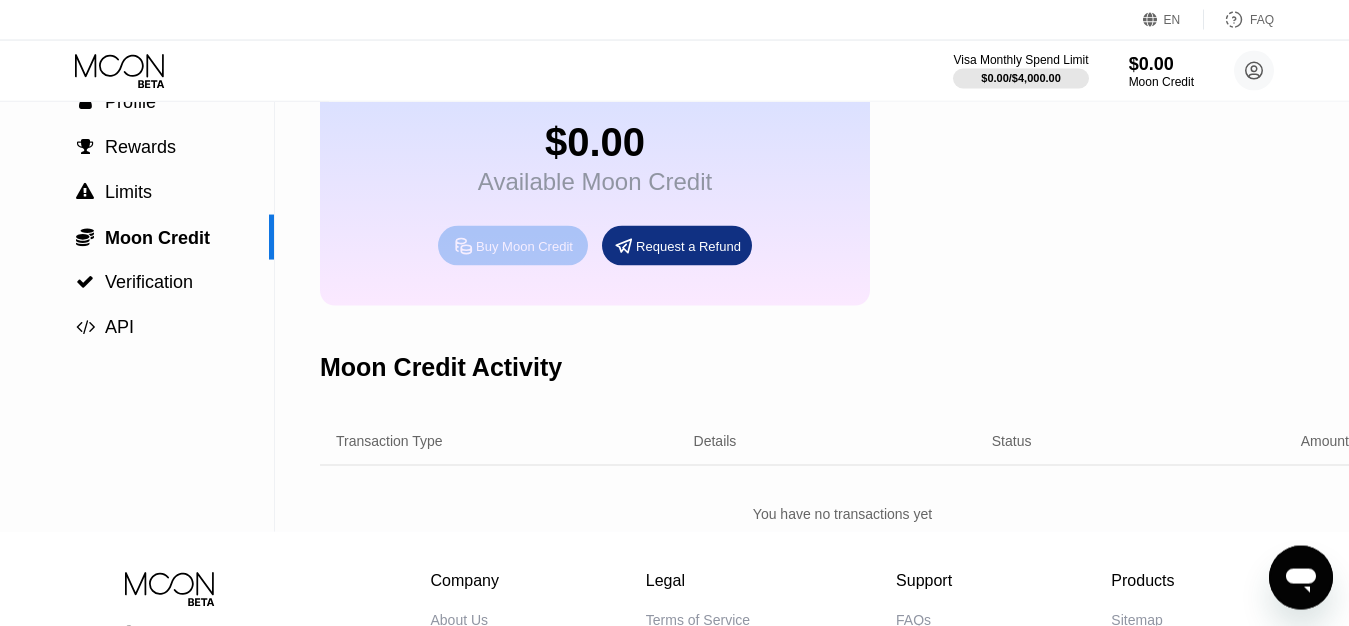 click on "Buy Moon Credit" at bounding box center [524, 246] 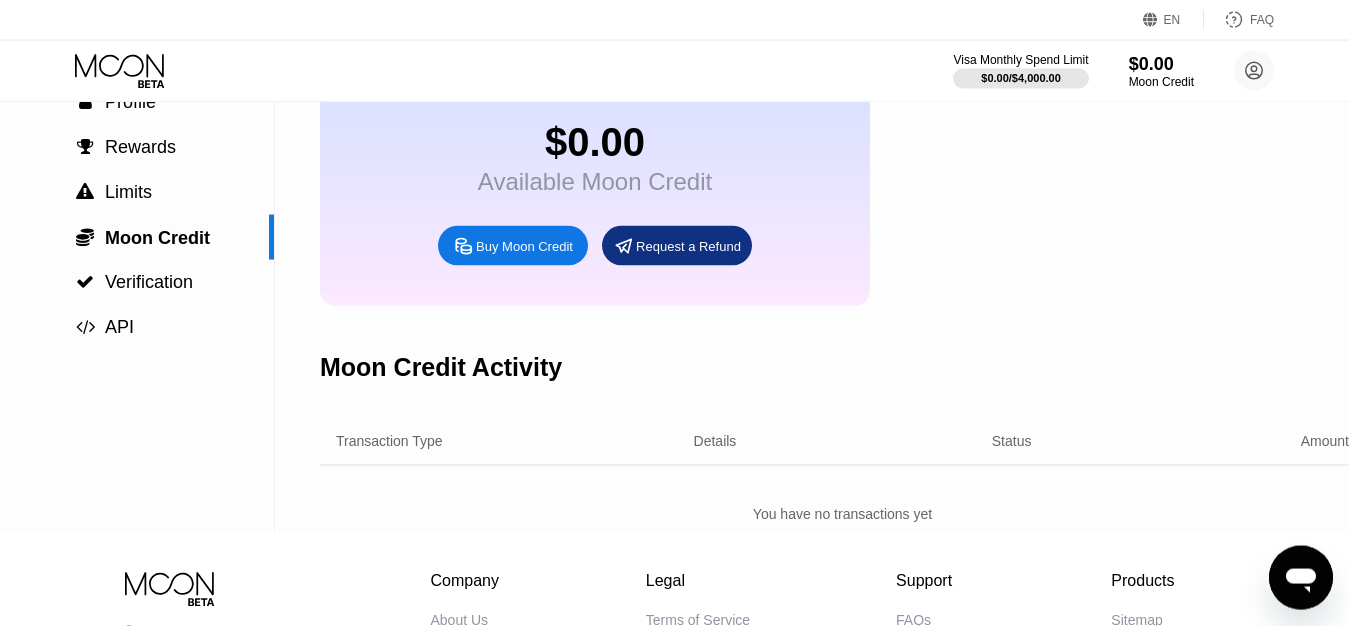 type on "0" 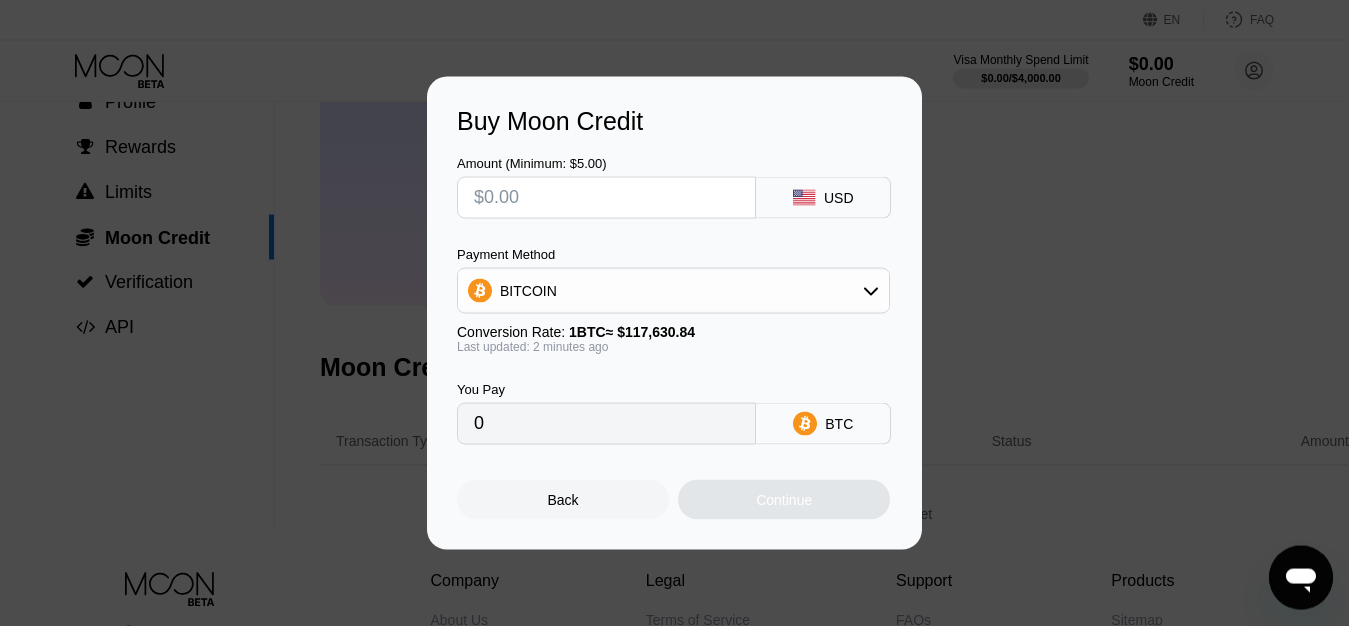 click at bounding box center (606, 198) 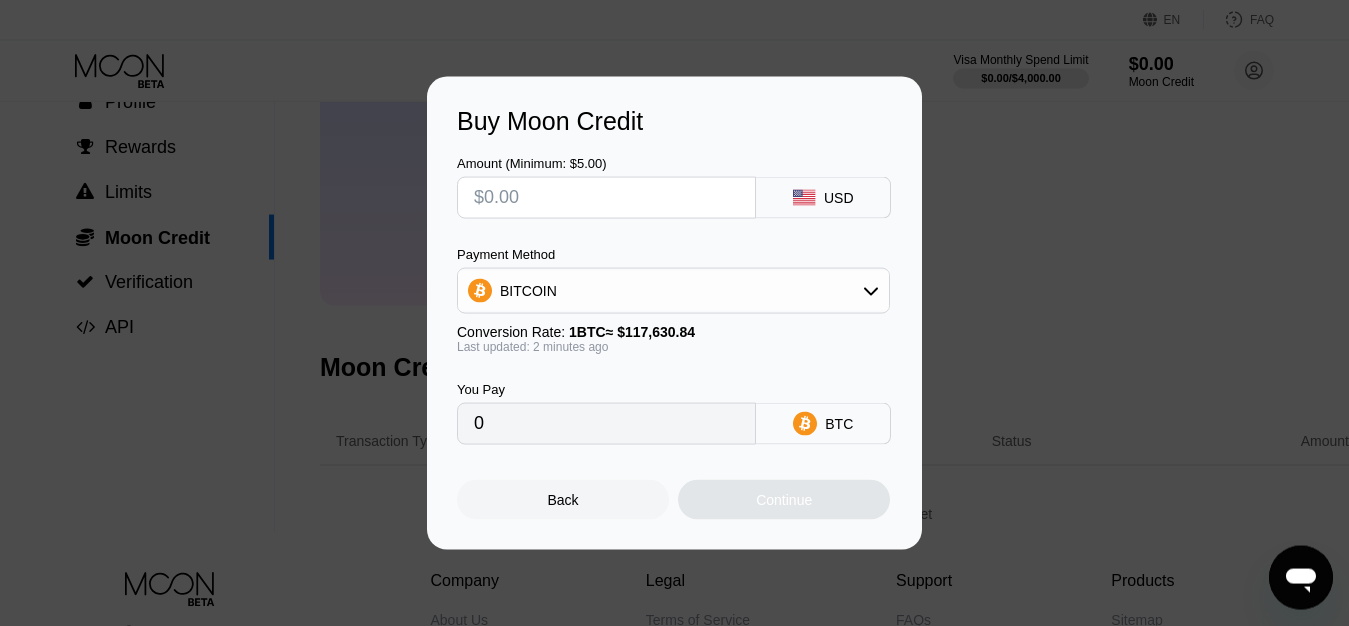 type on "$2" 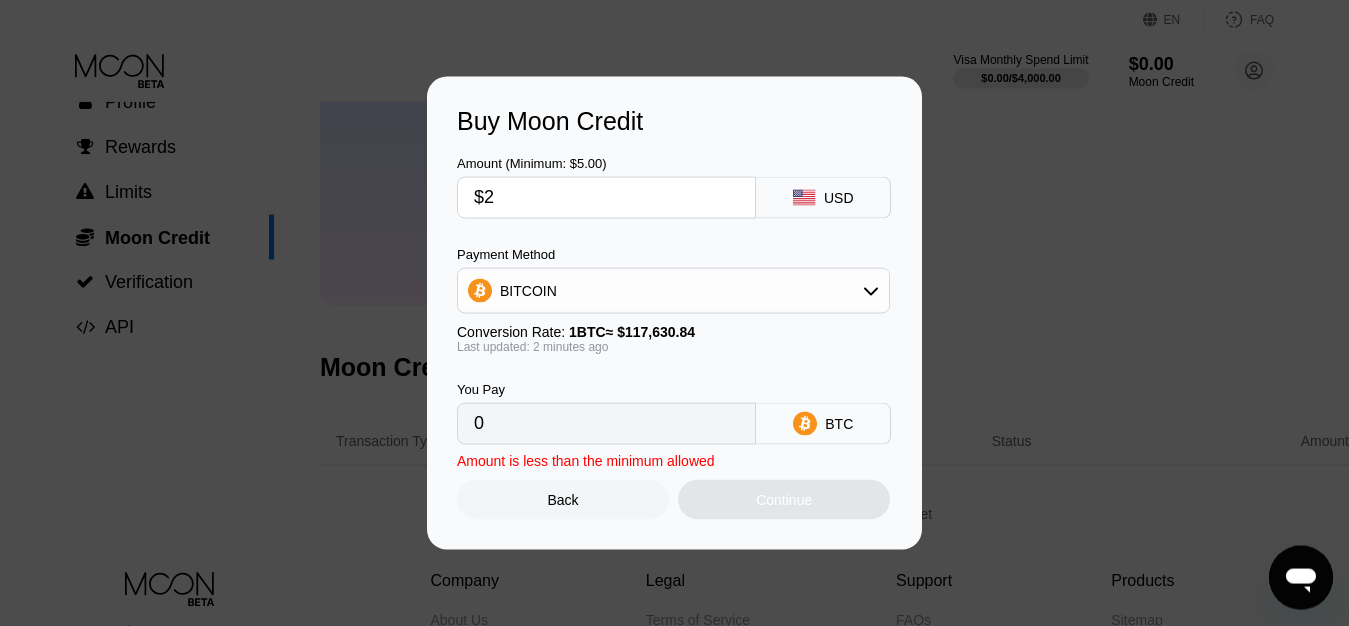 type on "0.00001701" 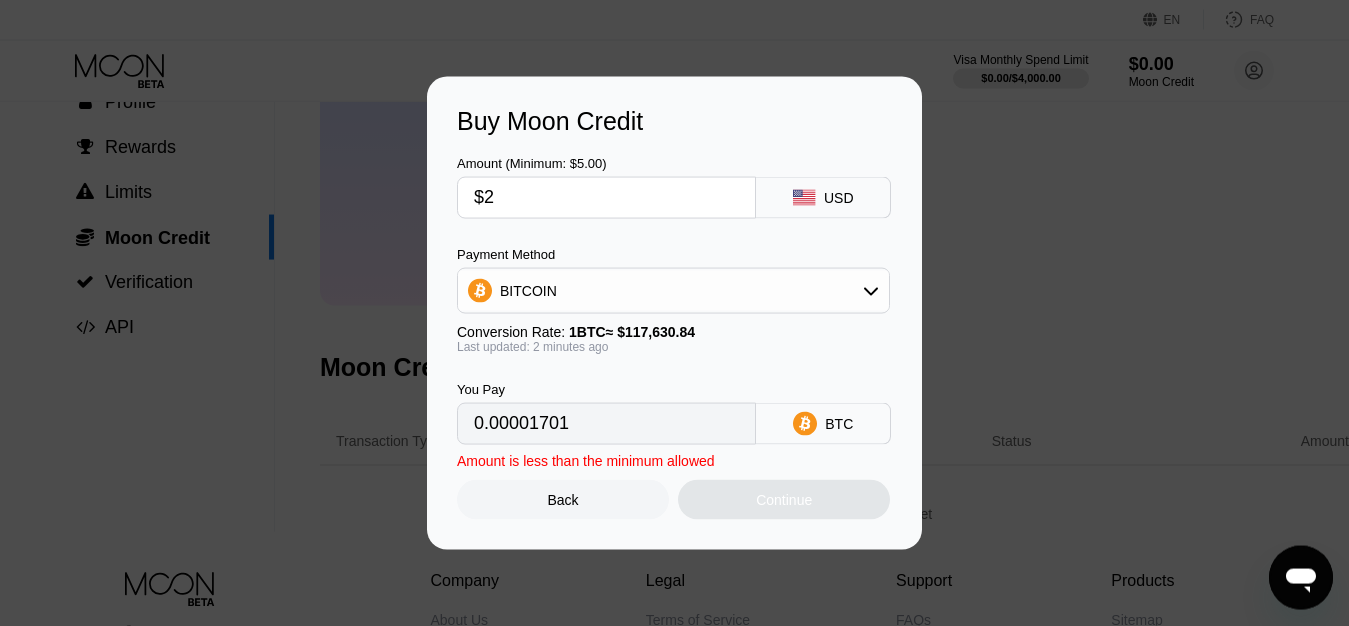type on "$25" 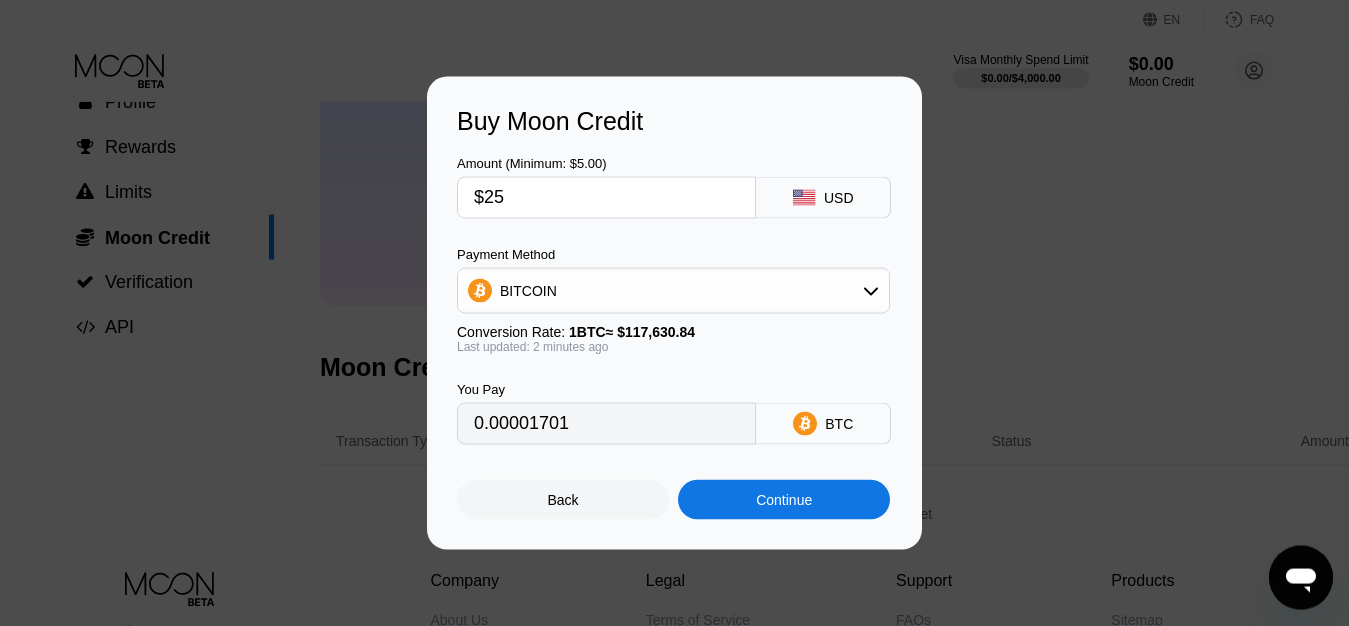 type on "0.00021253" 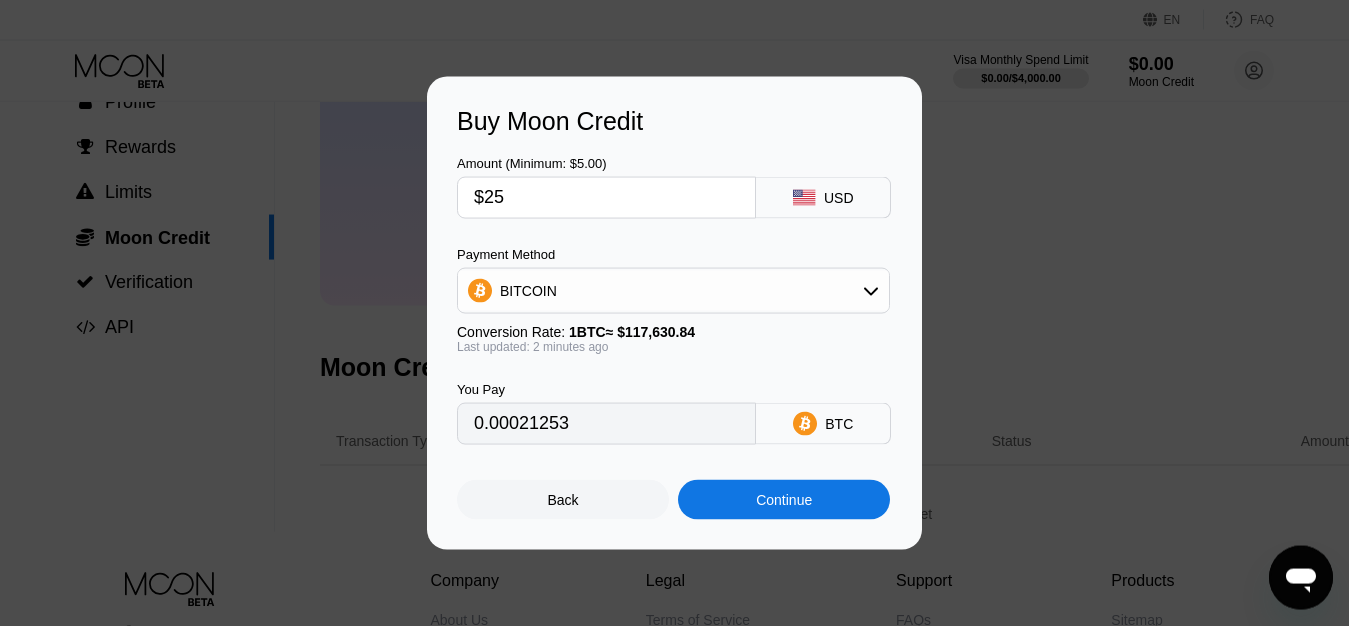 type on "$25" 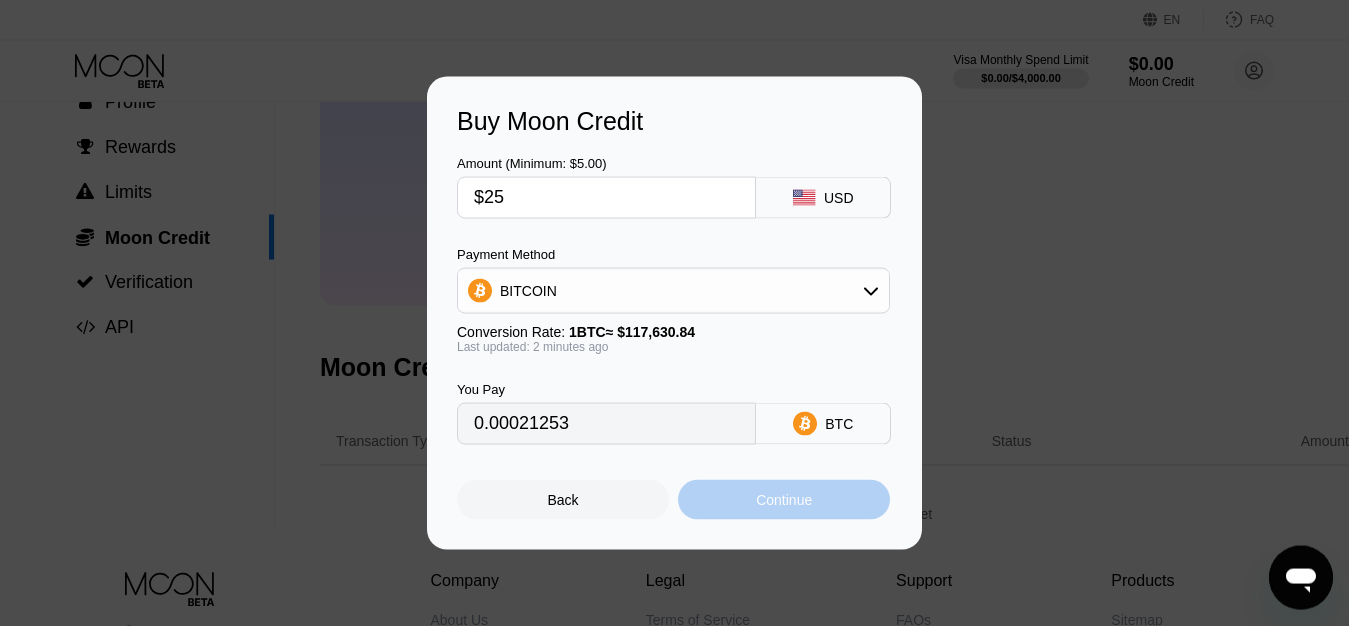 click on "Continue" at bounding box center (784, 500) 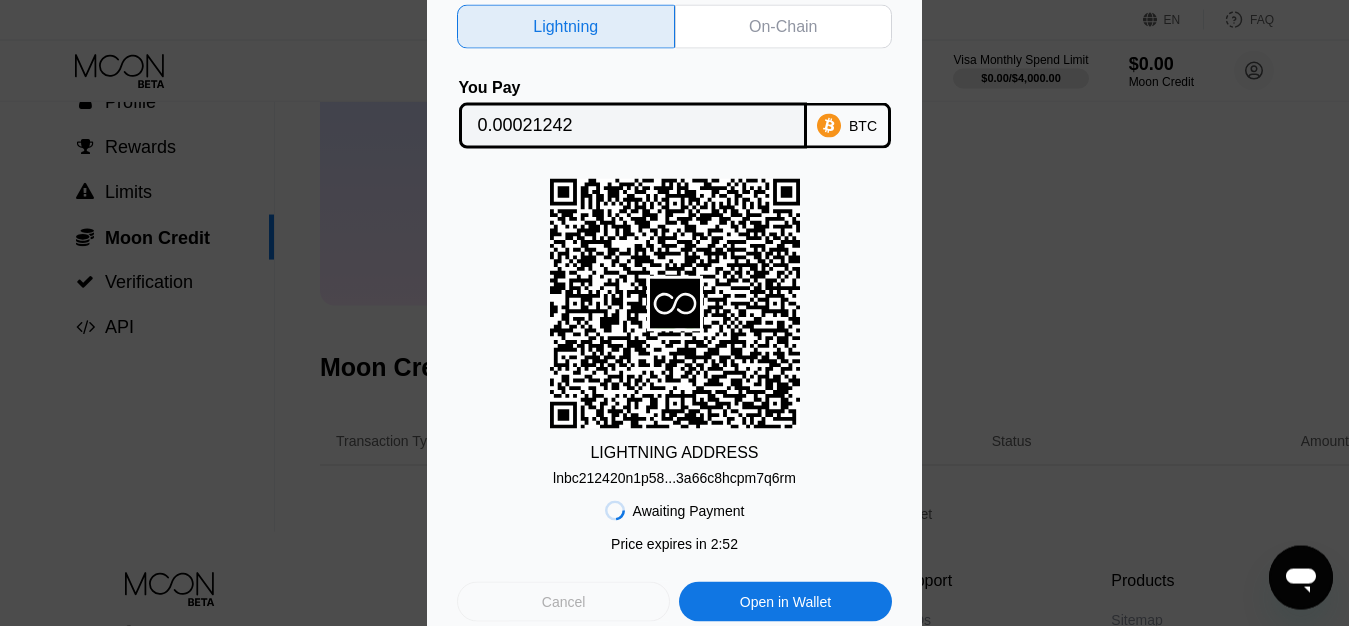 click on "Cancel" at bounding box center (563, 602) 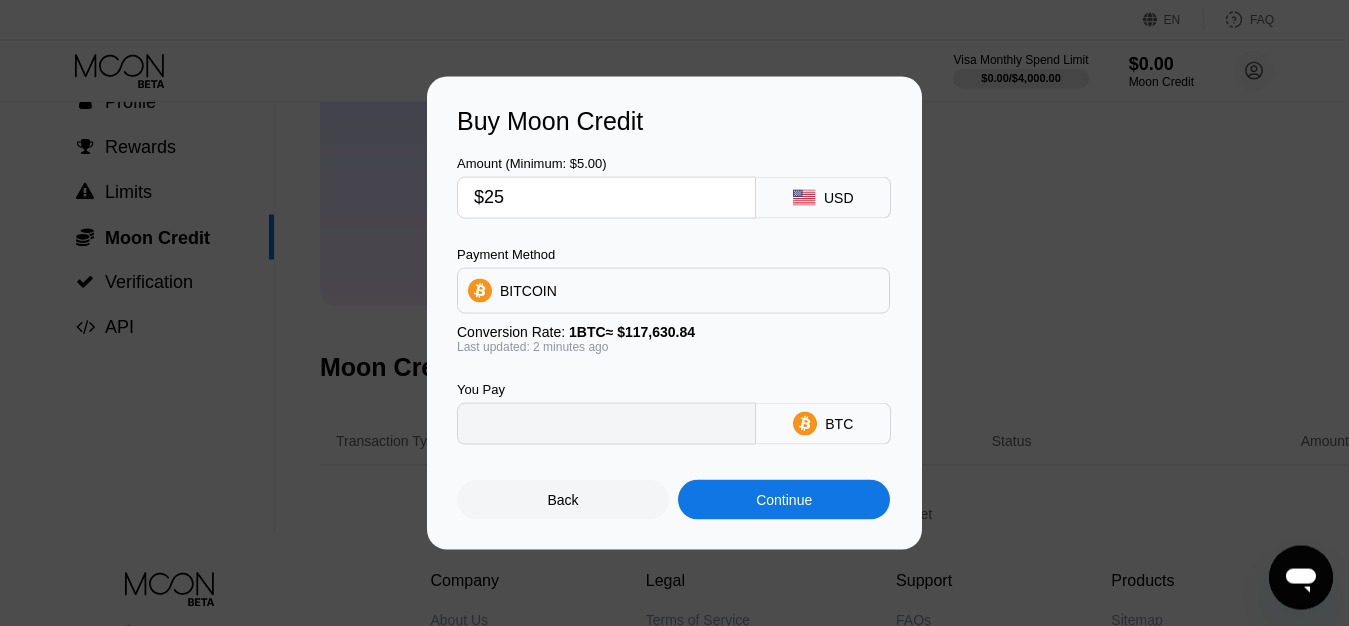 type on "0.00021253" 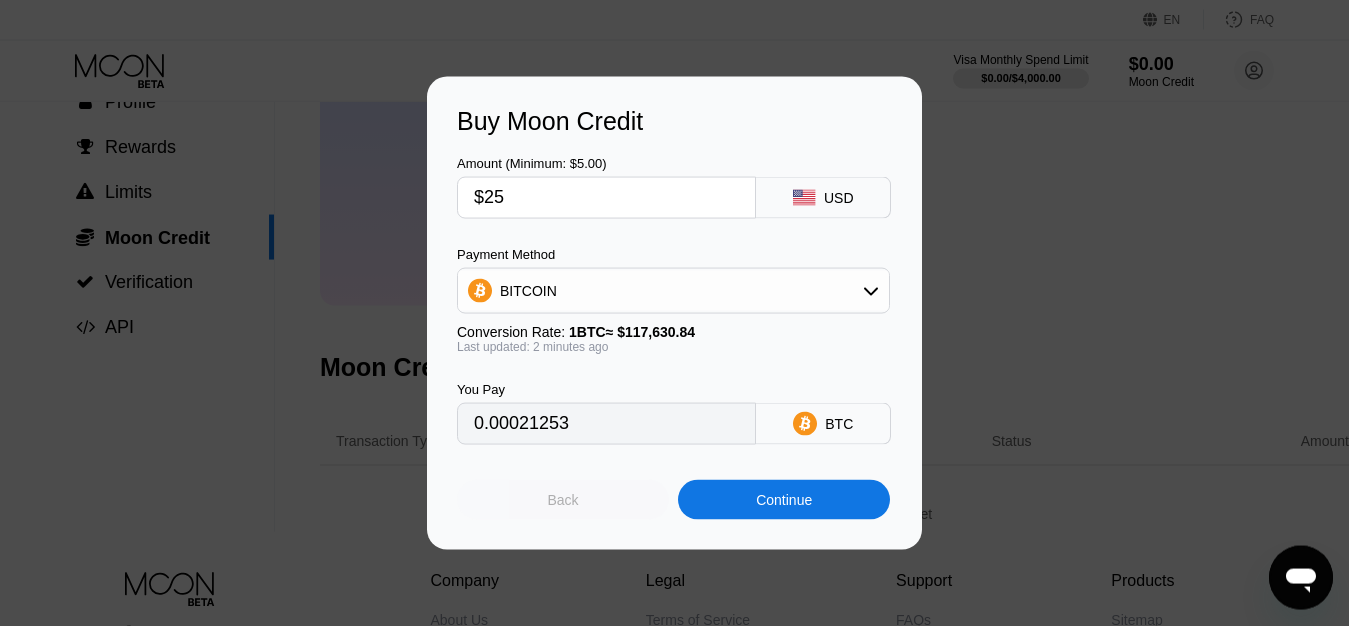 click on "Back" at bounding box center [563, 500] 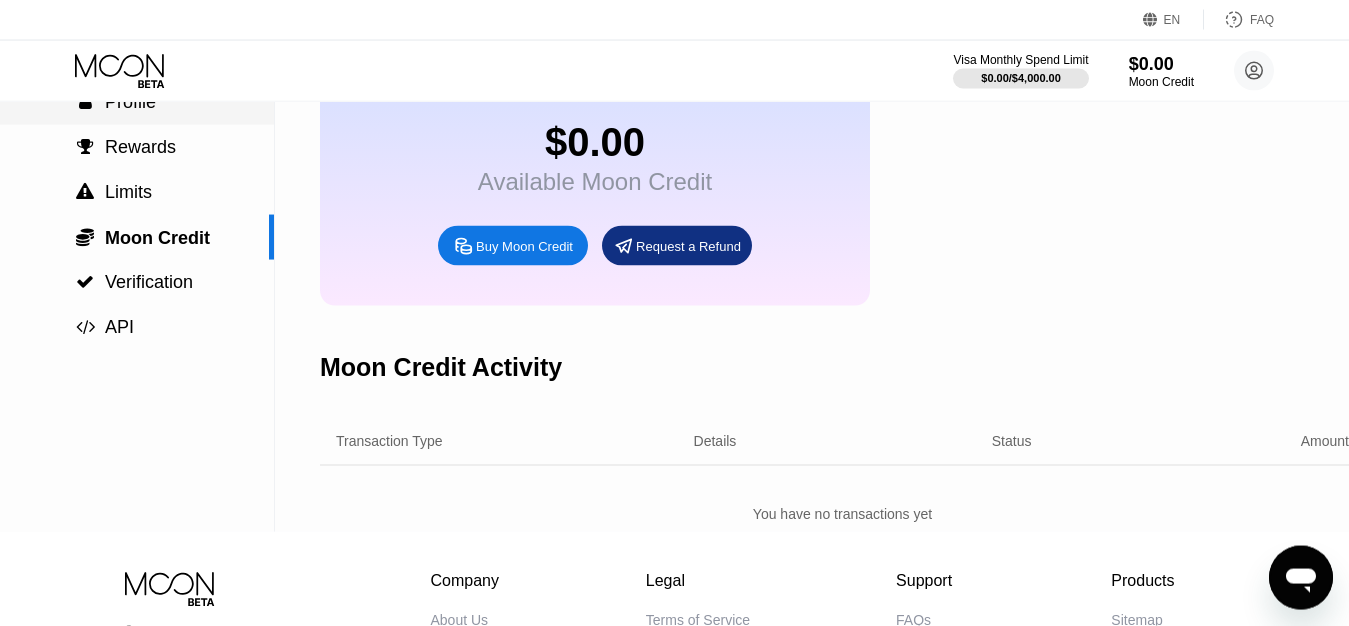click on "Profile" at bounding box center (130, 102) 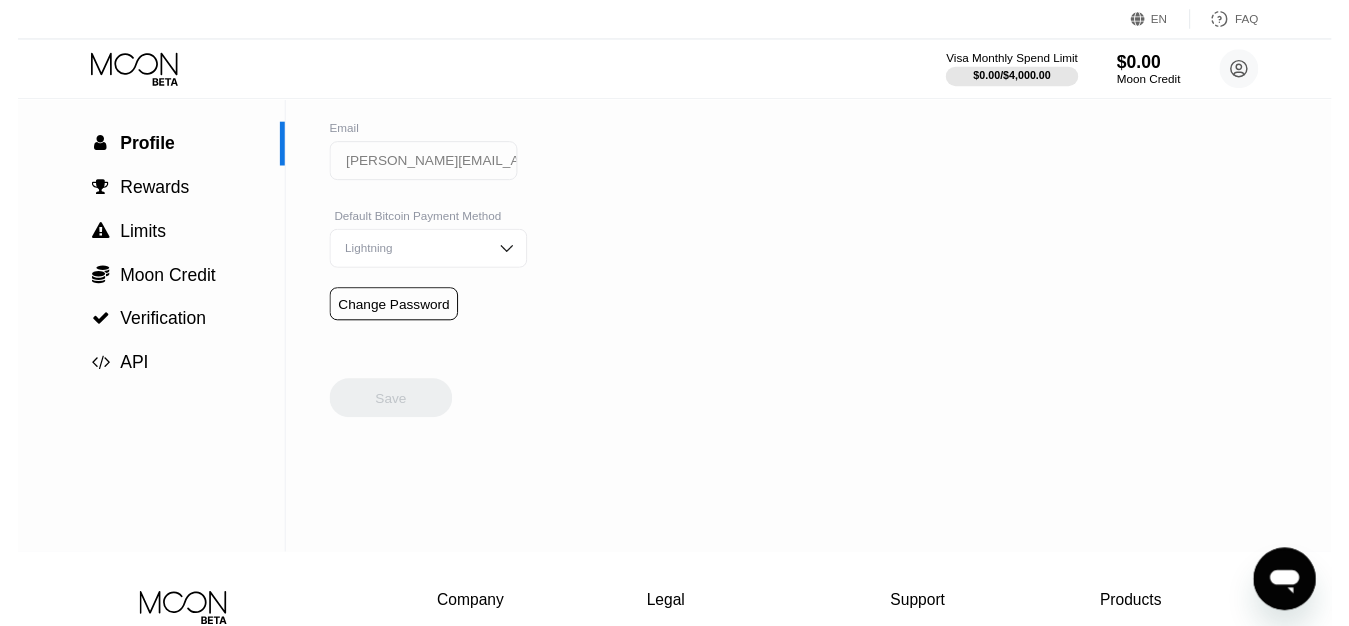 scroll, scrollTop: 0, scrollLeft: 0, axis: both 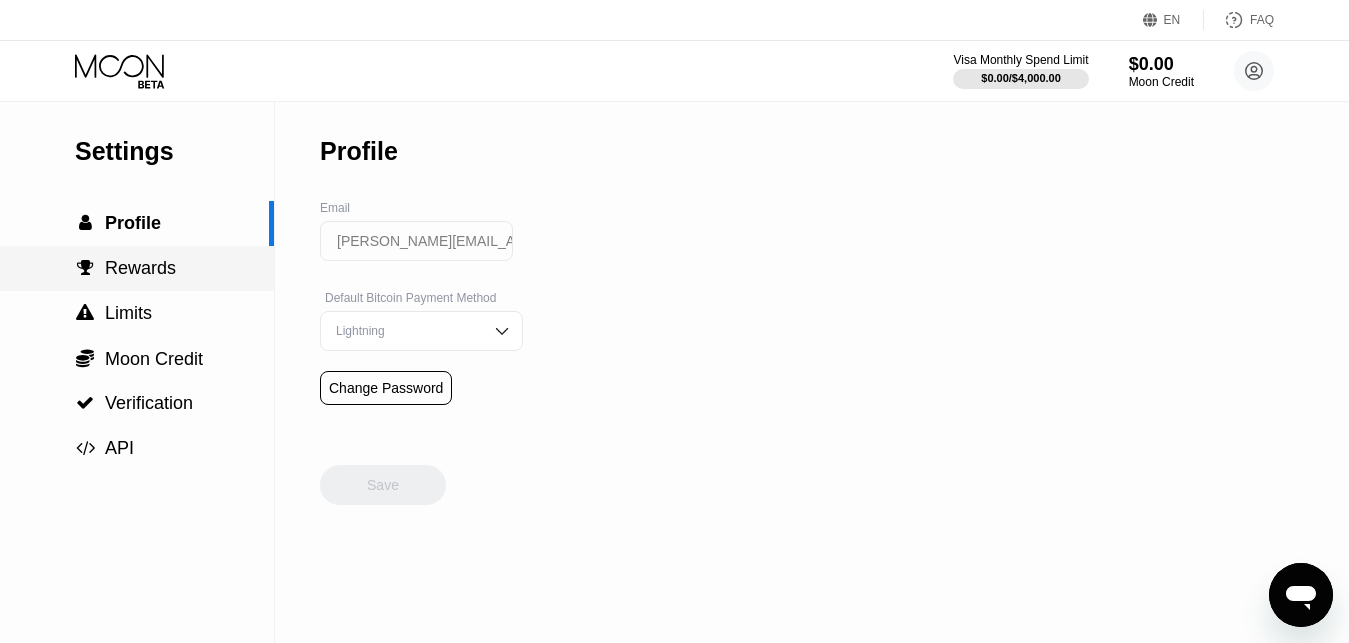 click on " Rewards" at bounding box center (137, 268) 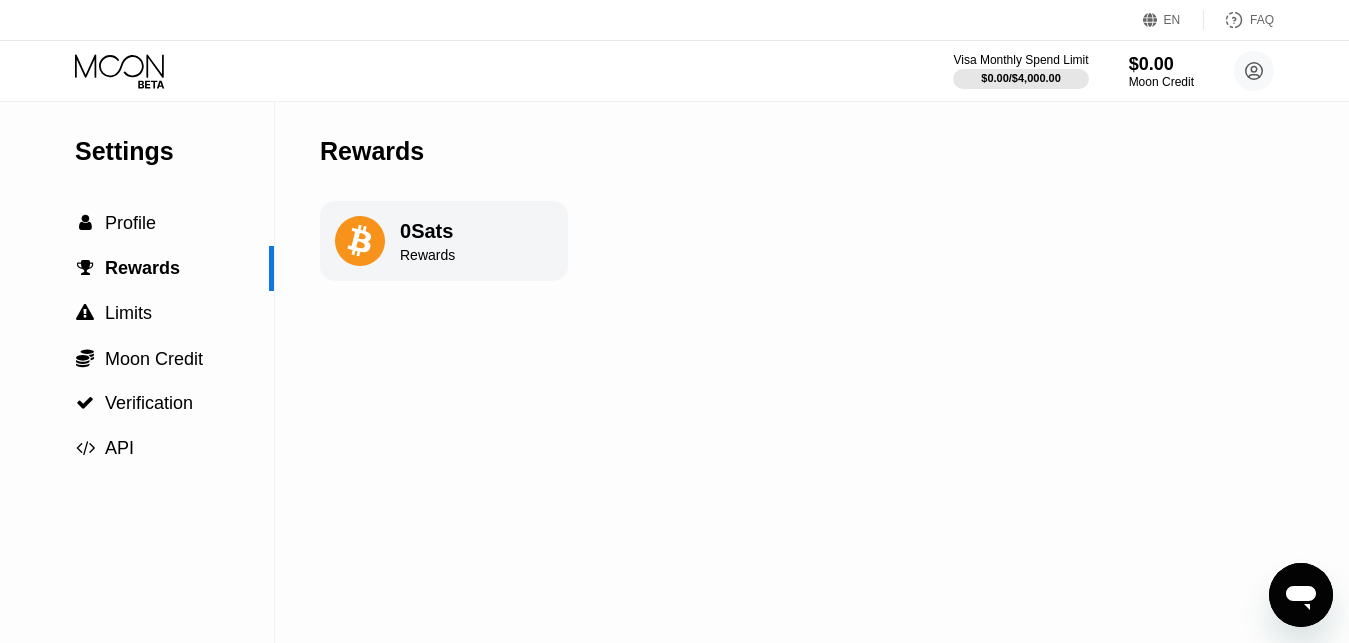 click on "0  Sats Rewards" at bounding box center [444, 241] 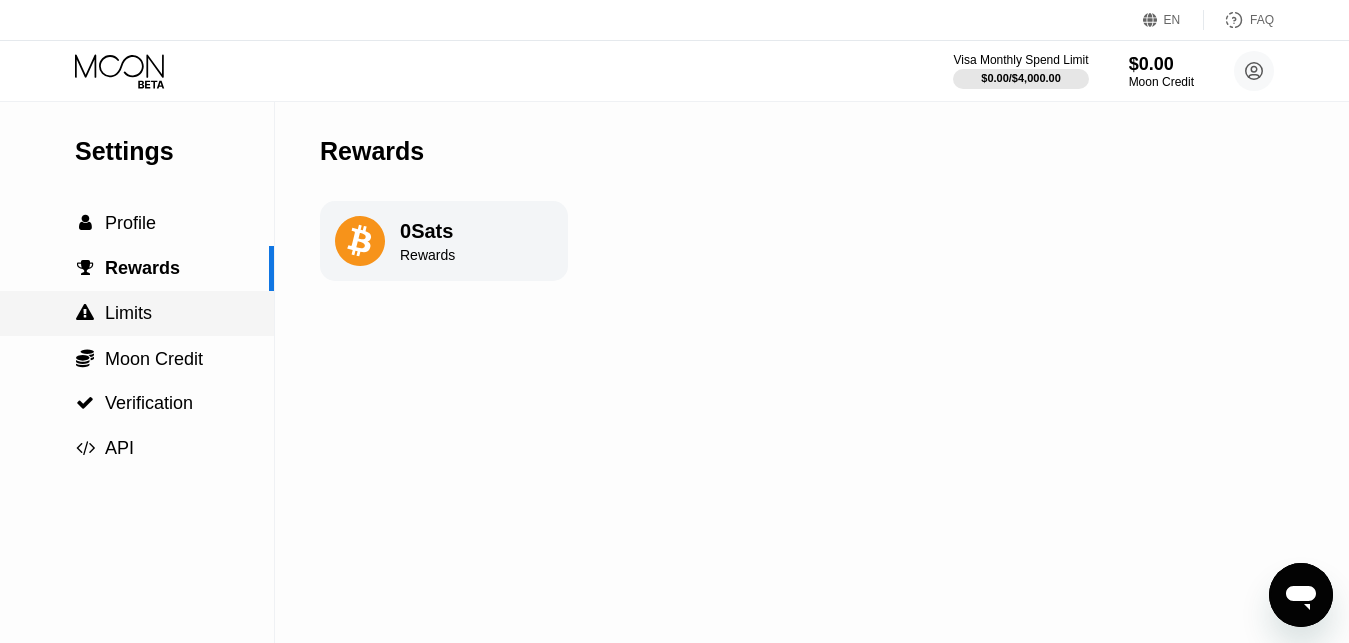 click on "Limits" at bounding box center (128, 313) 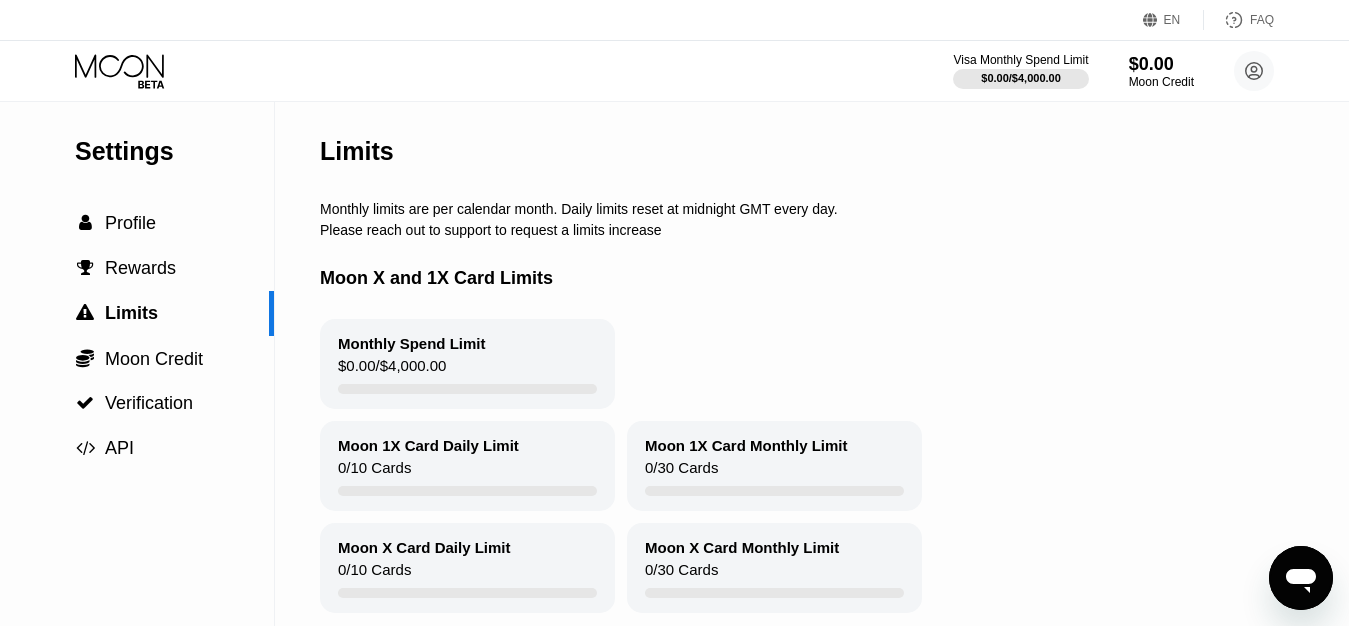 click on "Monthly Spend Limit" at bounding box center (412, 343) 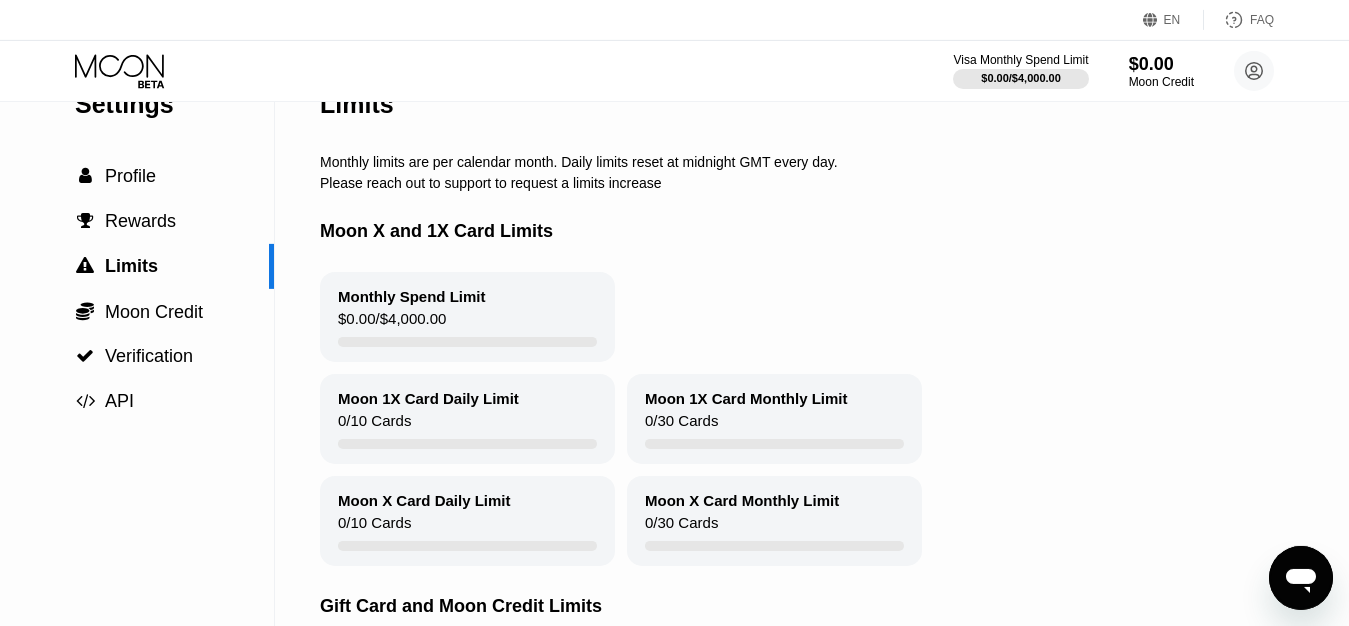 scroll, scrollTop: 55, scrollLeft: 0, axis: vertical 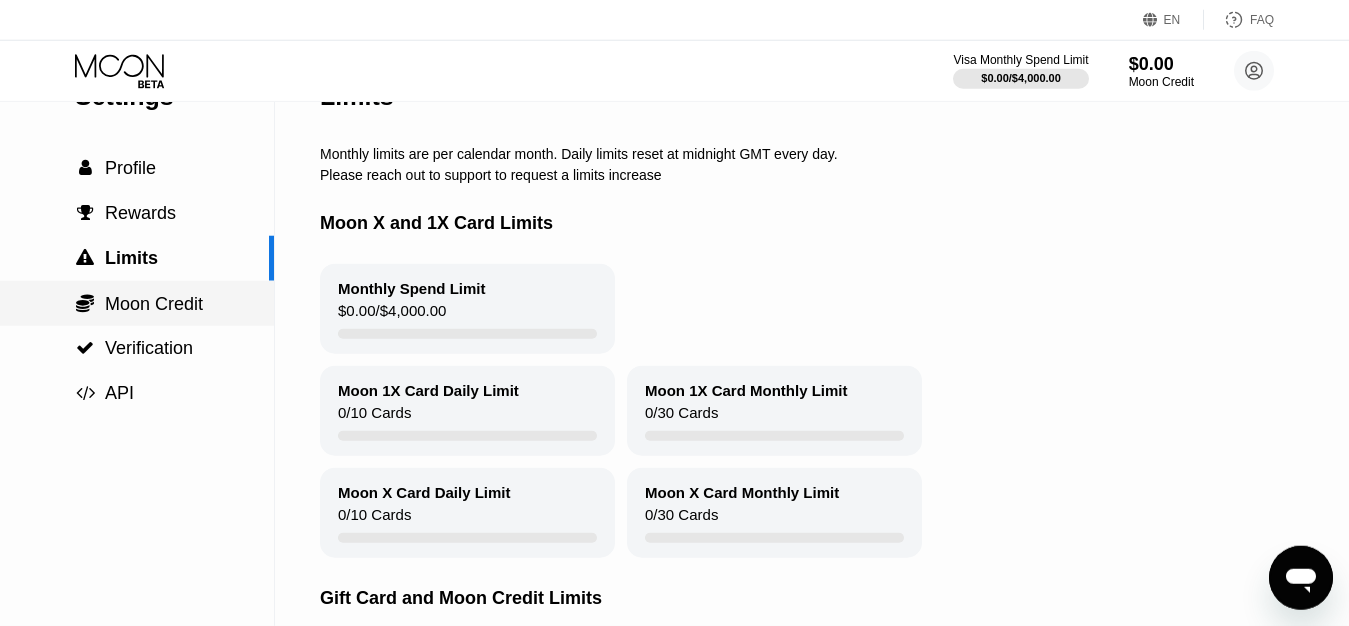 click on "Moon Credit" at bounding box center (154, 304) 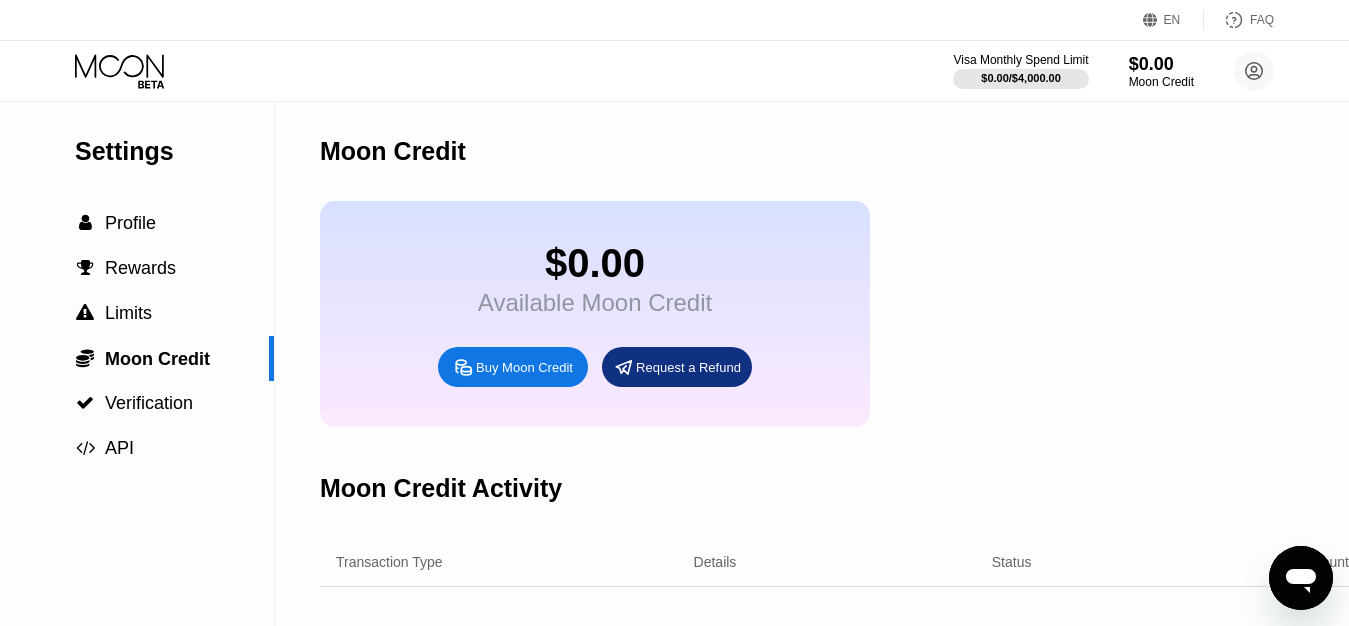 scroll, scrollTop: 94, scrollLeft: 0, axis: vertical 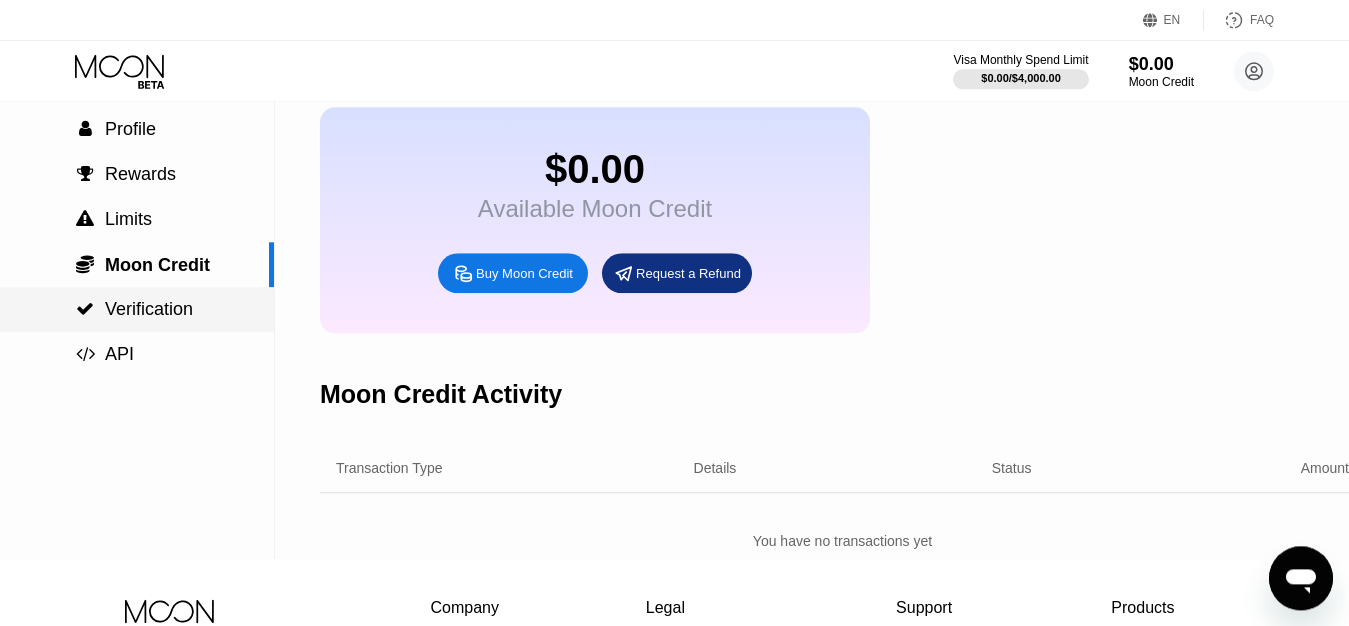 click on "Verification" at bounding box center [149, 309] 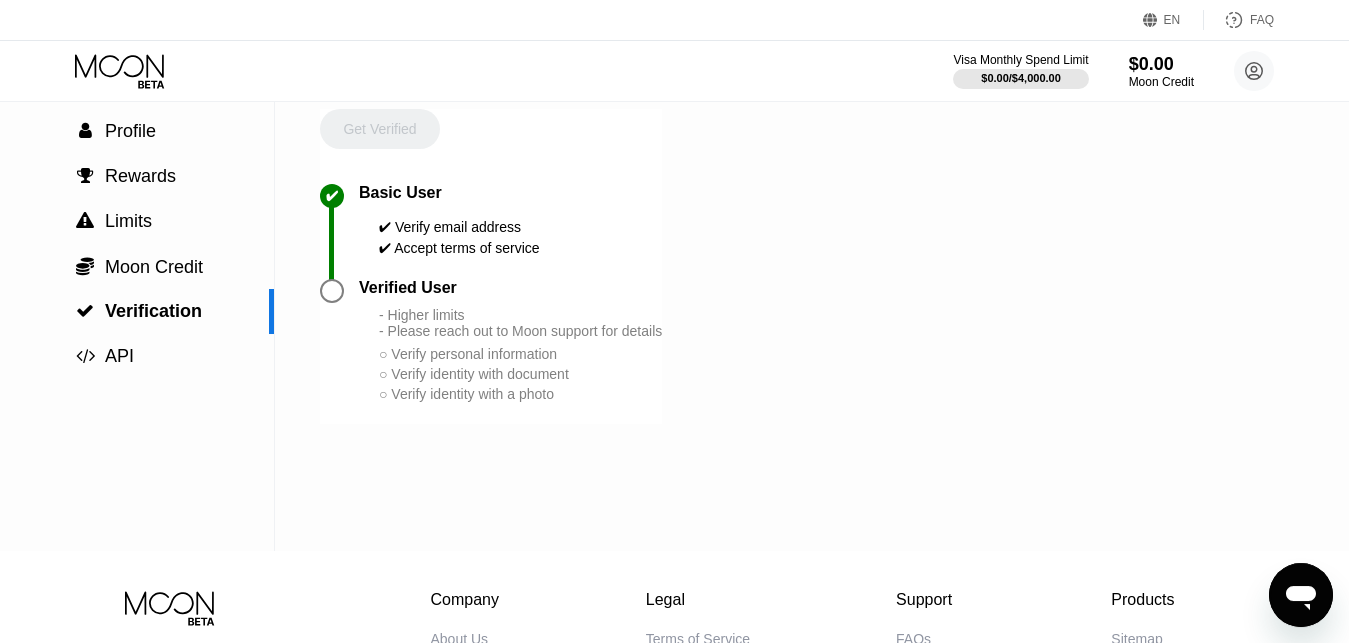 scroll, scrollTop: 88, scrollLeft: 0, axis: vertical 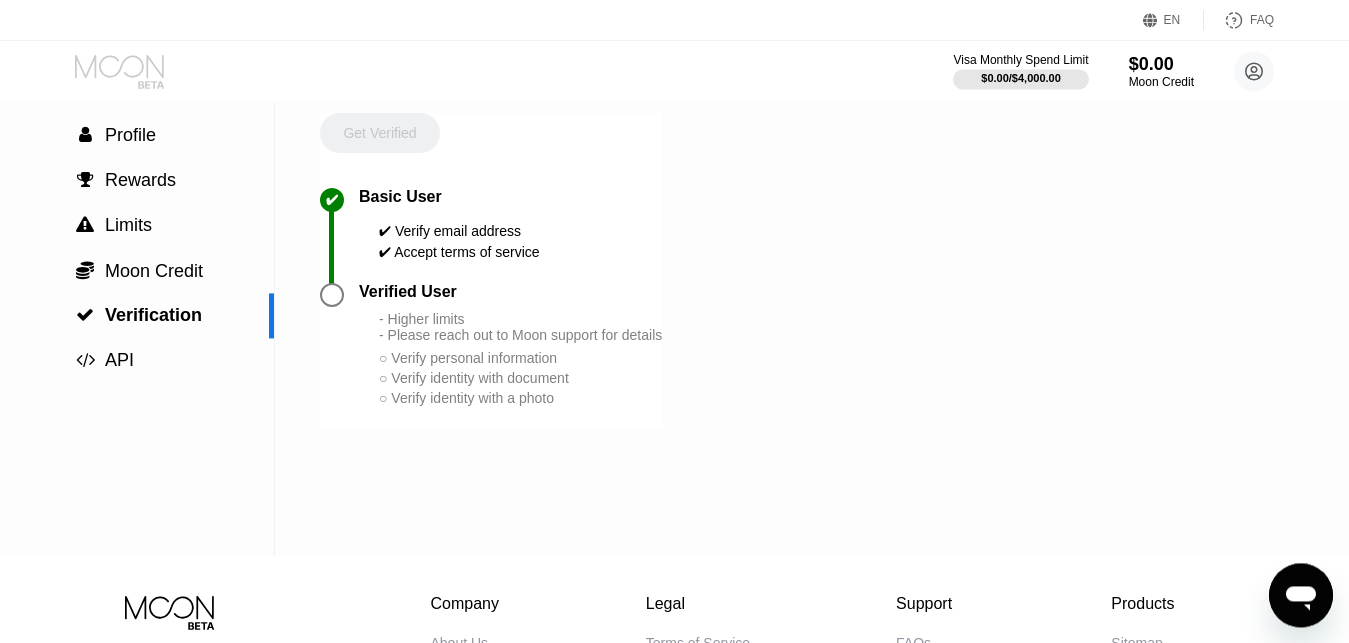 click 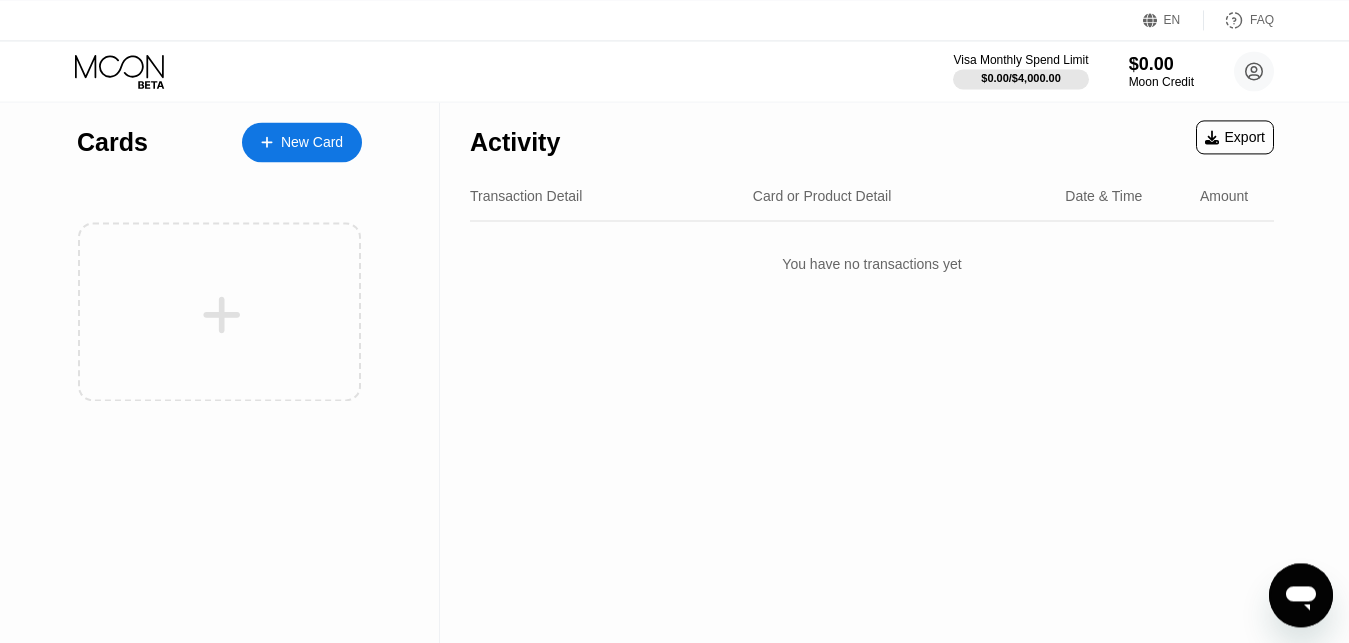 scroll, scrollTop: 0, scrollLeft: 0, axis: both 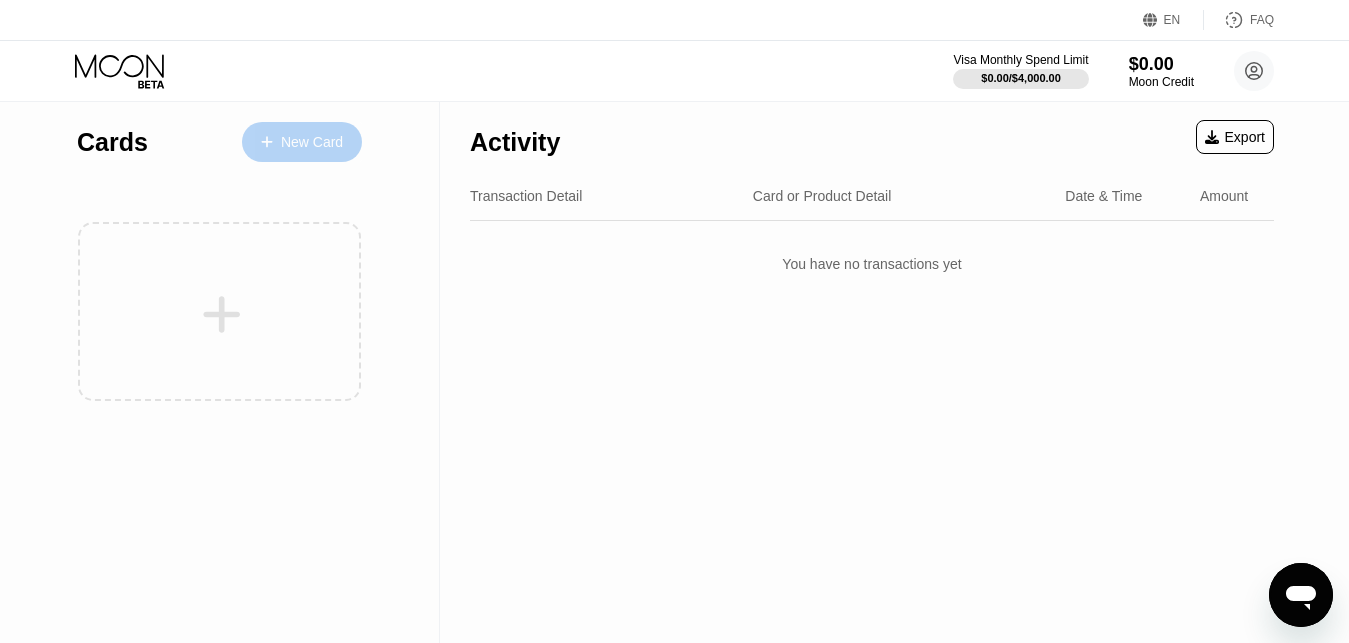 click on "New Card" at bounding box center [302, 142] 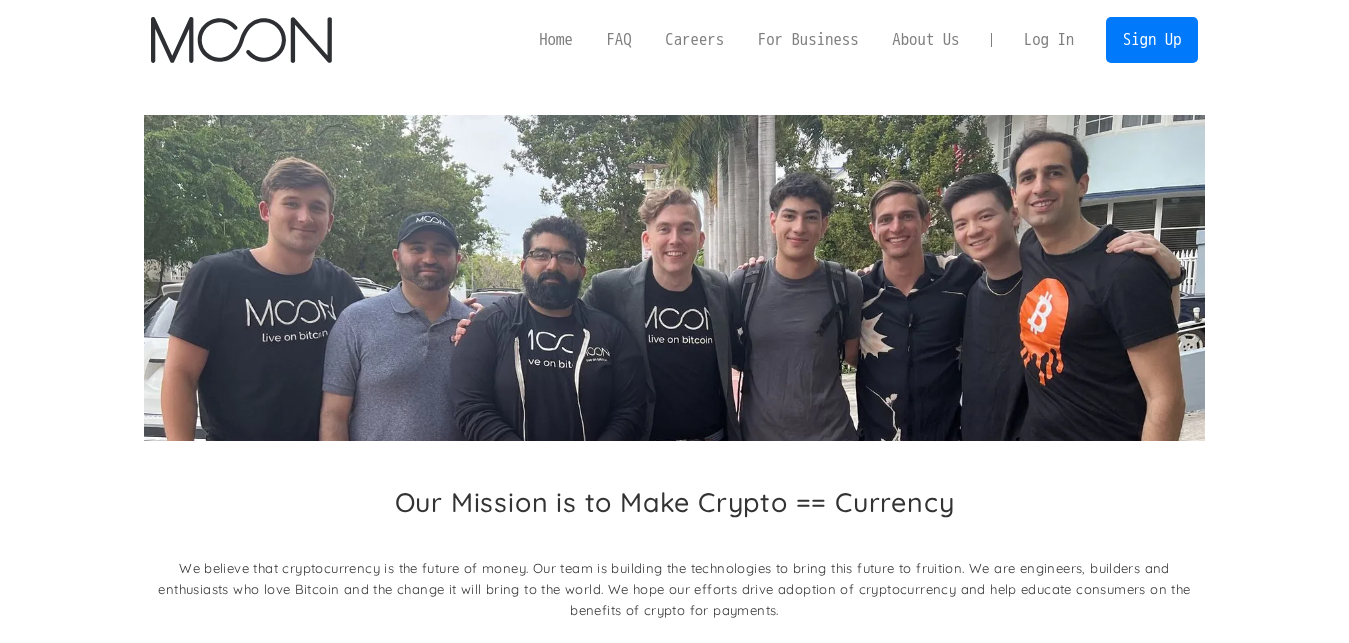 scroll, scrollTop: 0, scrollLeft: 0, axis: both 